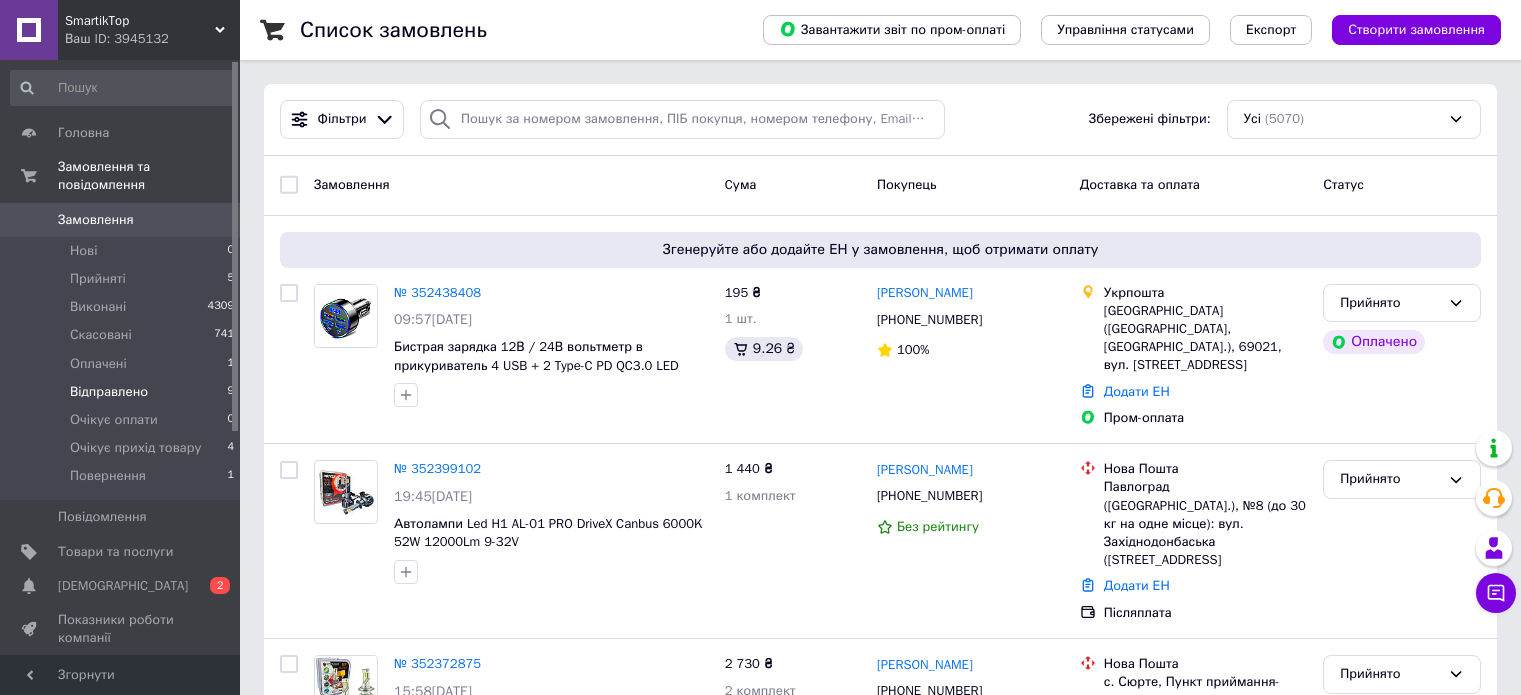 scroll, scrollTop: 0, scrollLeft: 0, axis: both 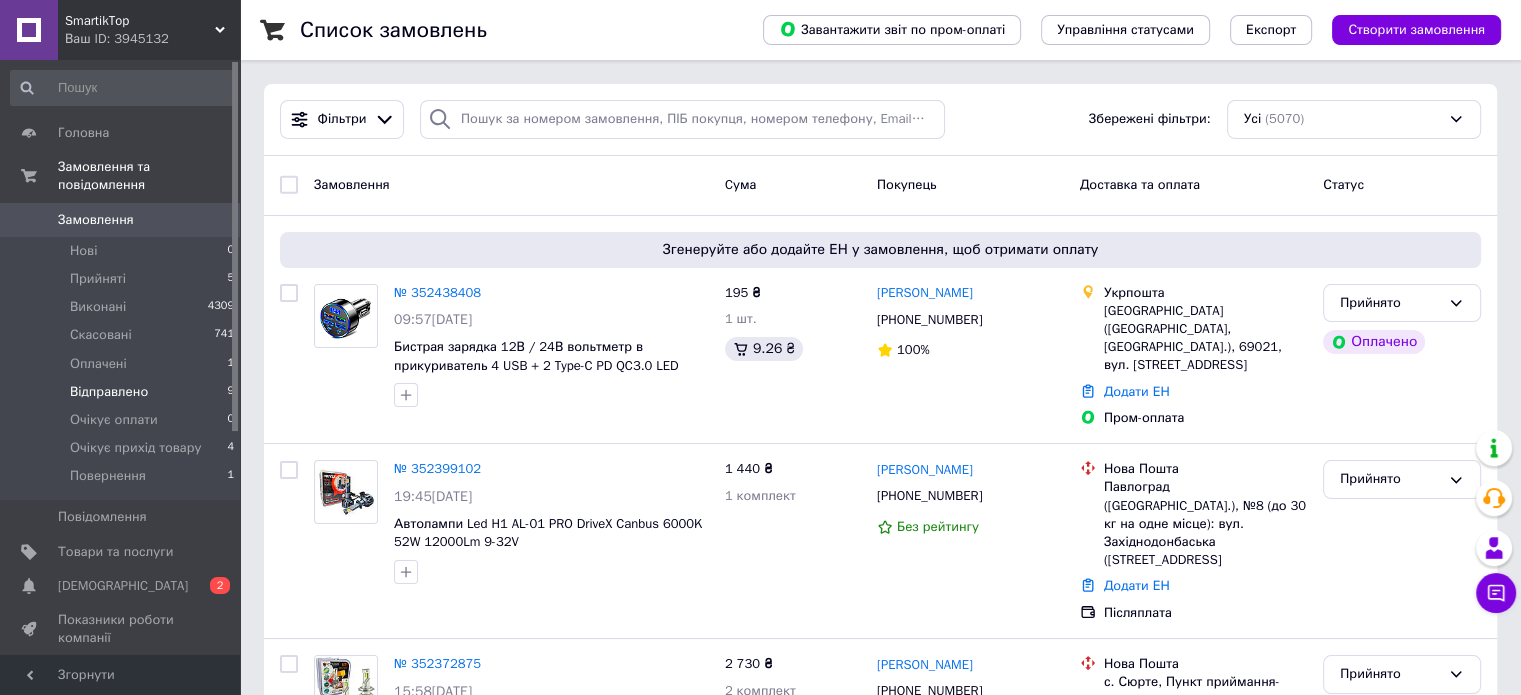 click on "Відправлено" at bounding box center [109, 392] 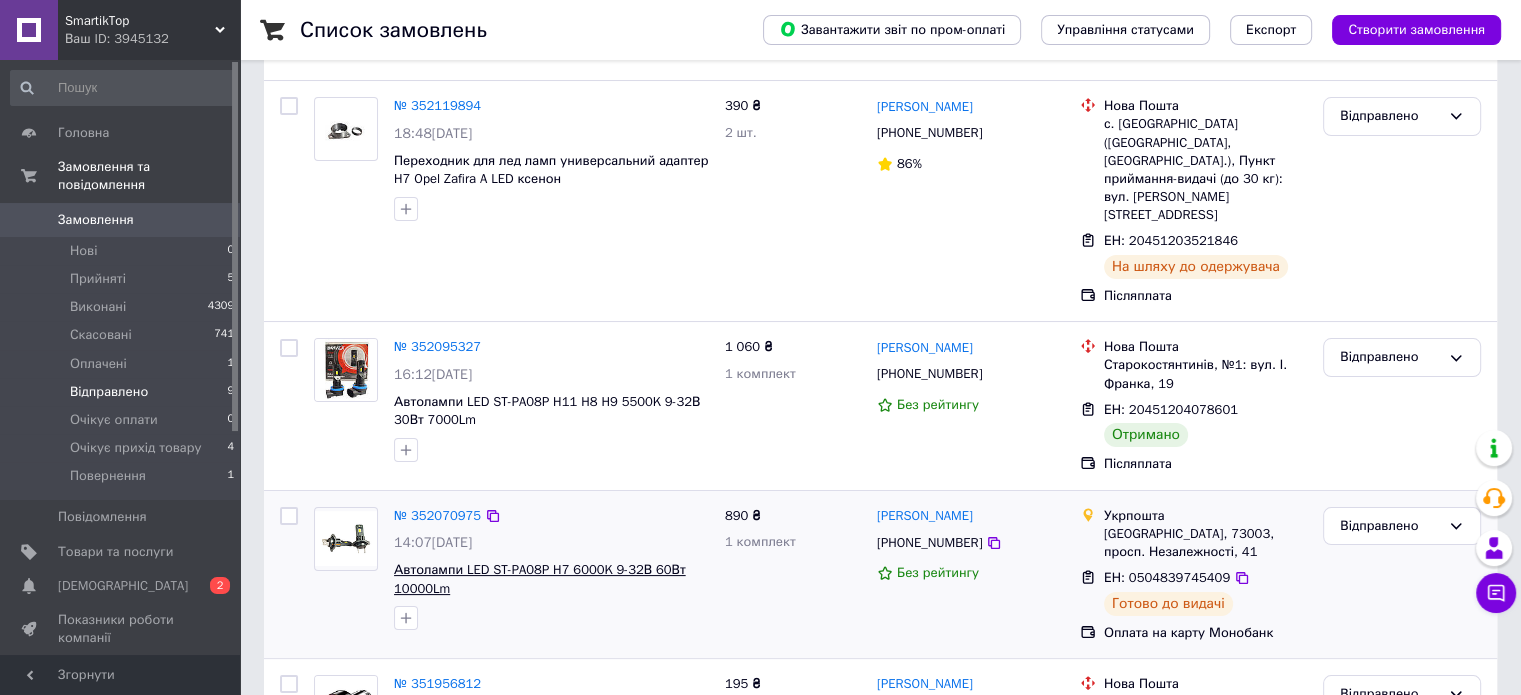scroll, scrollTop: 300, scrollLeft: 0, axis: vertical 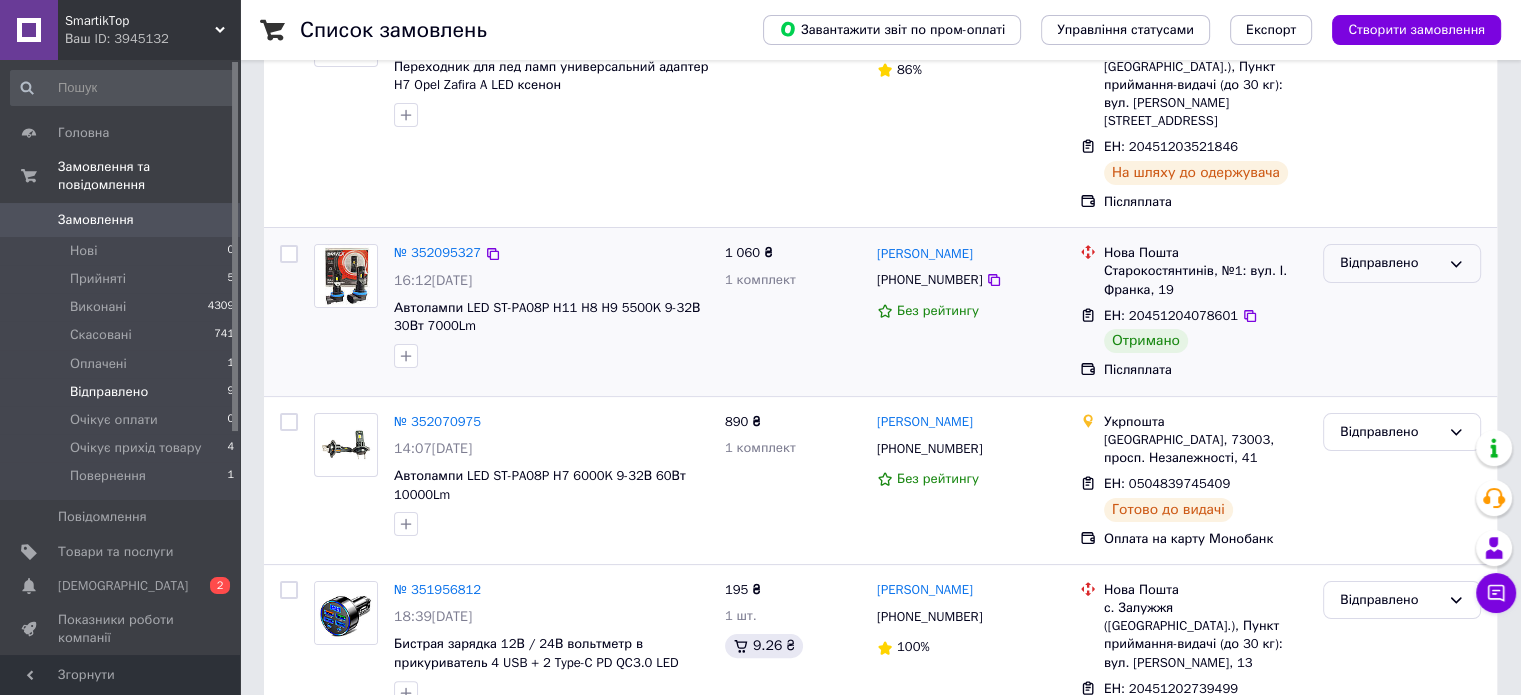 click on "Відправлено" at bounding box center (1402, 263) 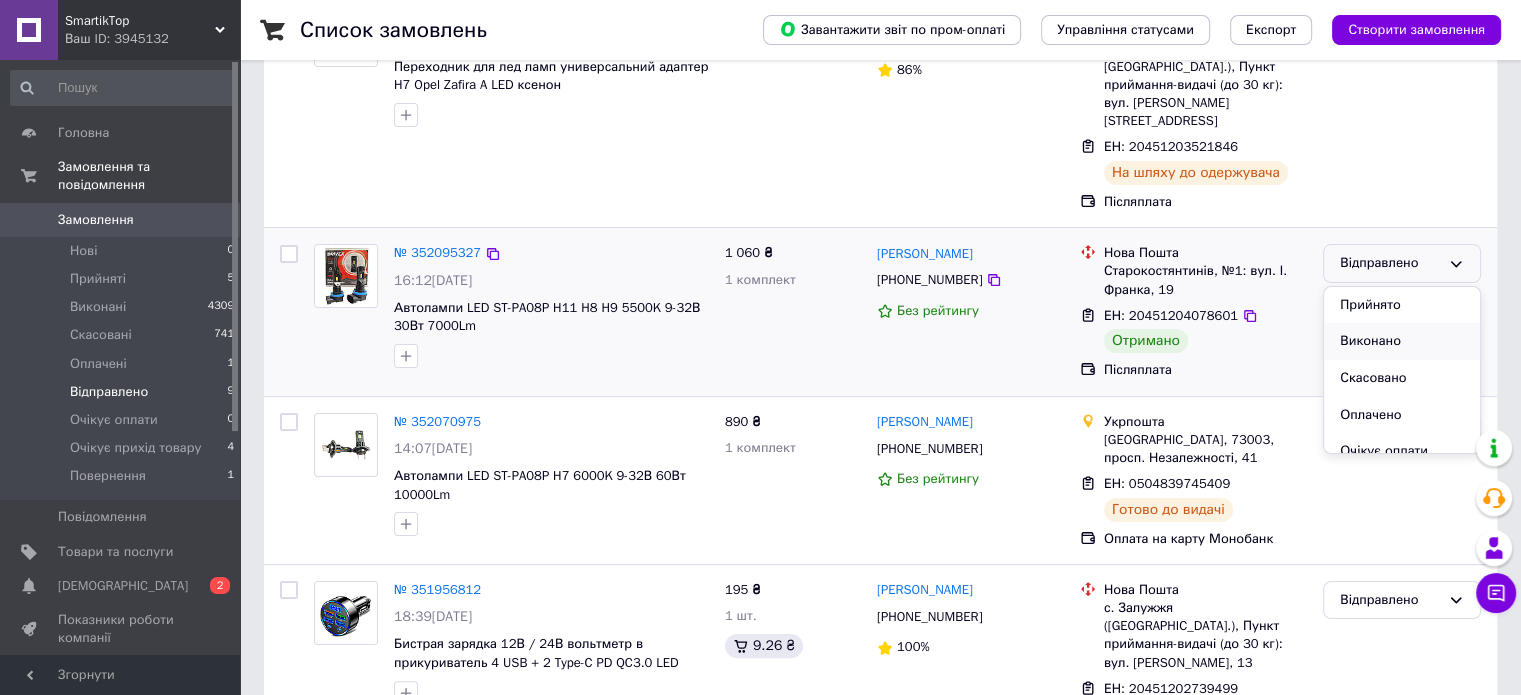 click on "Виконано" at bounding box center [1402, 341] 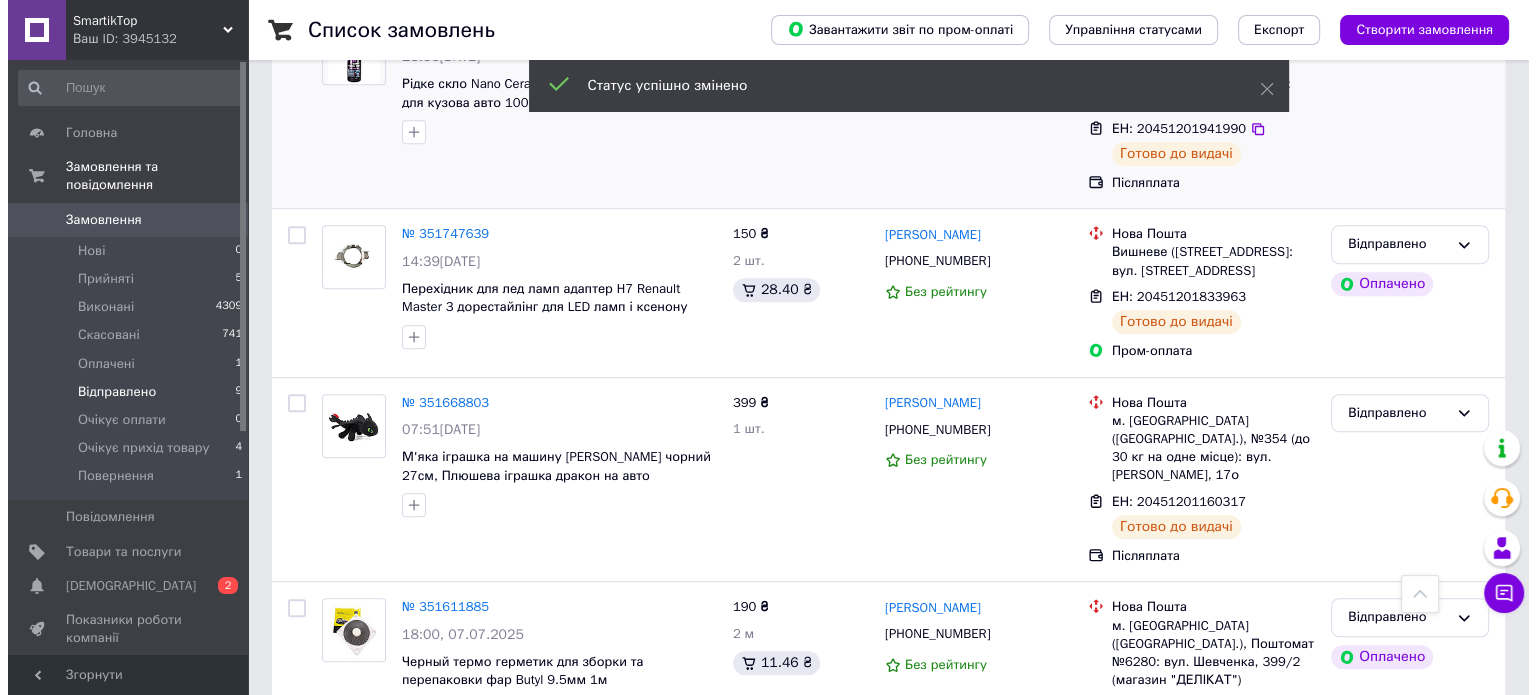 scroll, scrollTop: 1104, scrollLeft: 0, axis: vertical 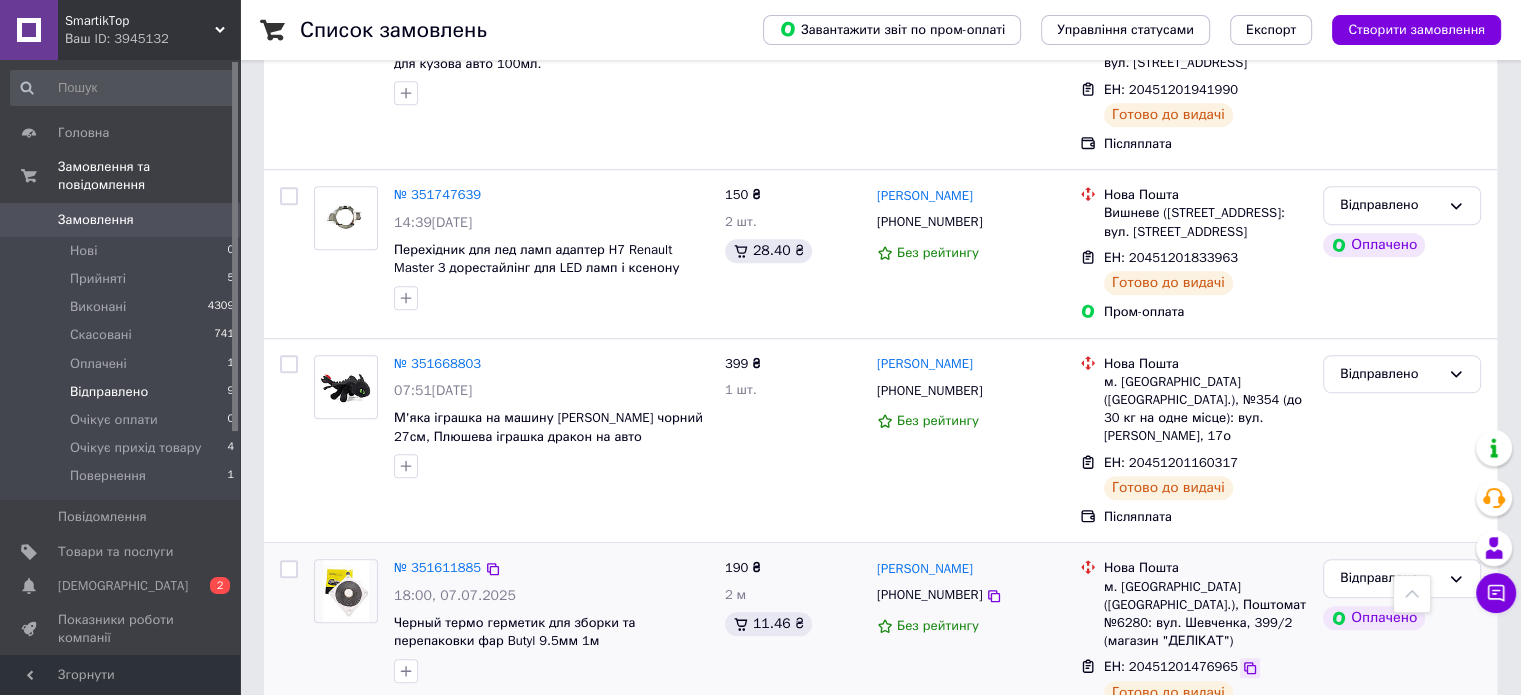 click 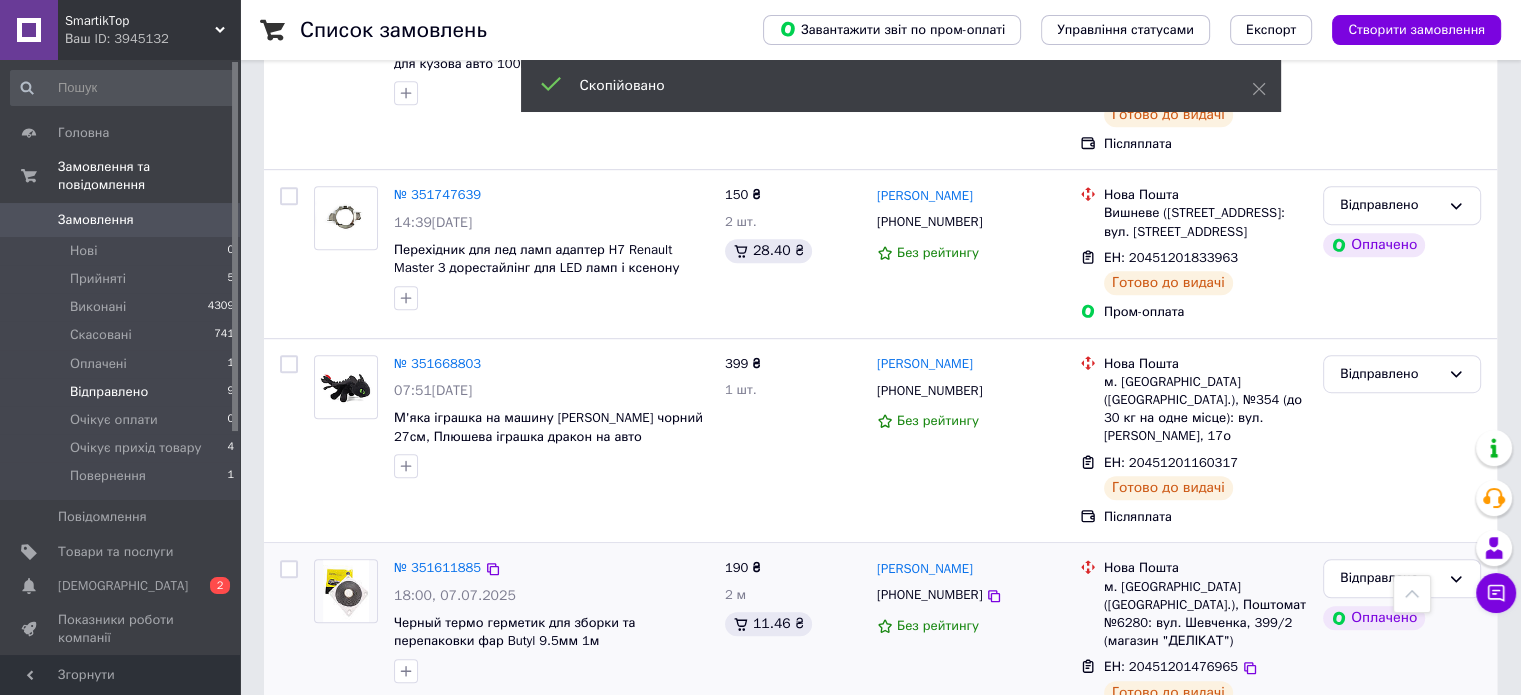 click on "[PHONE_NUMBER]" at bounding box center (929, 594) 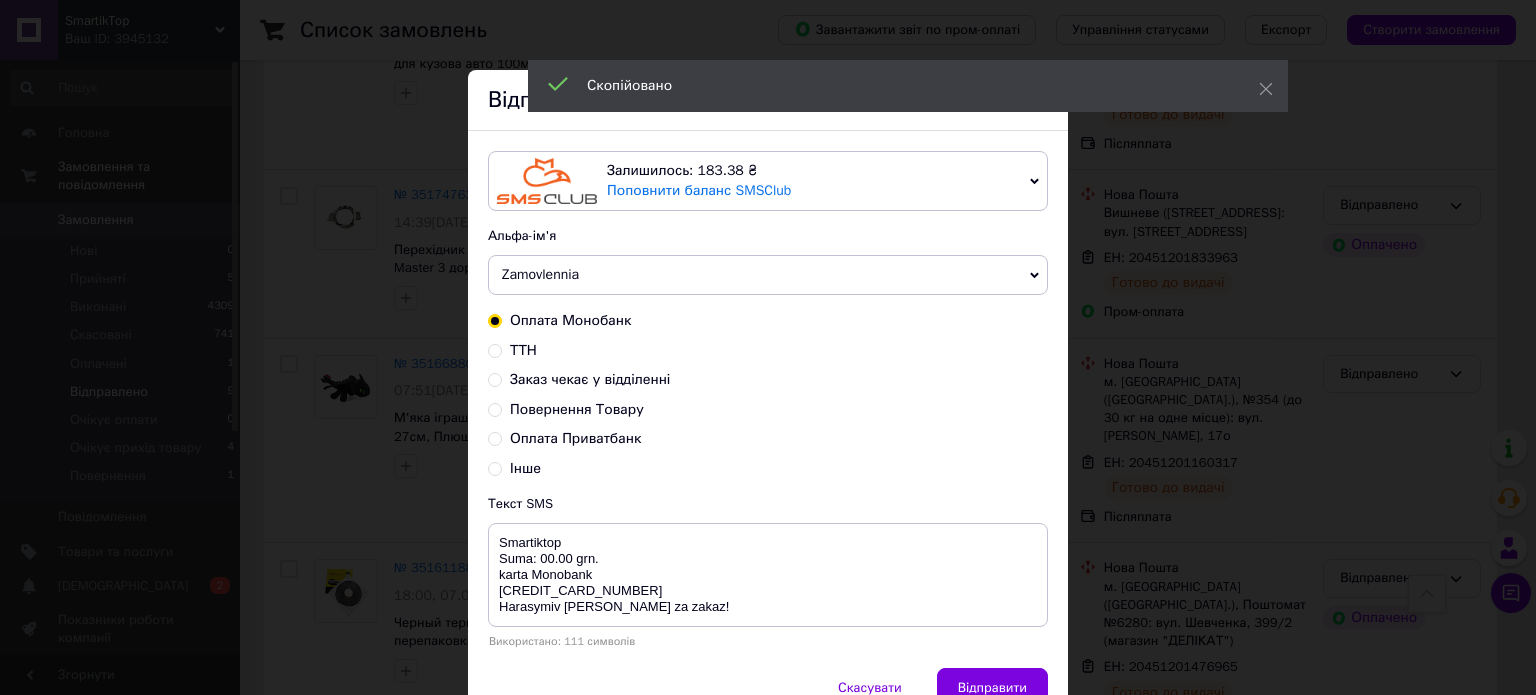 click on "Заказ чекає у відділенні" at bounding box center [590, 379] 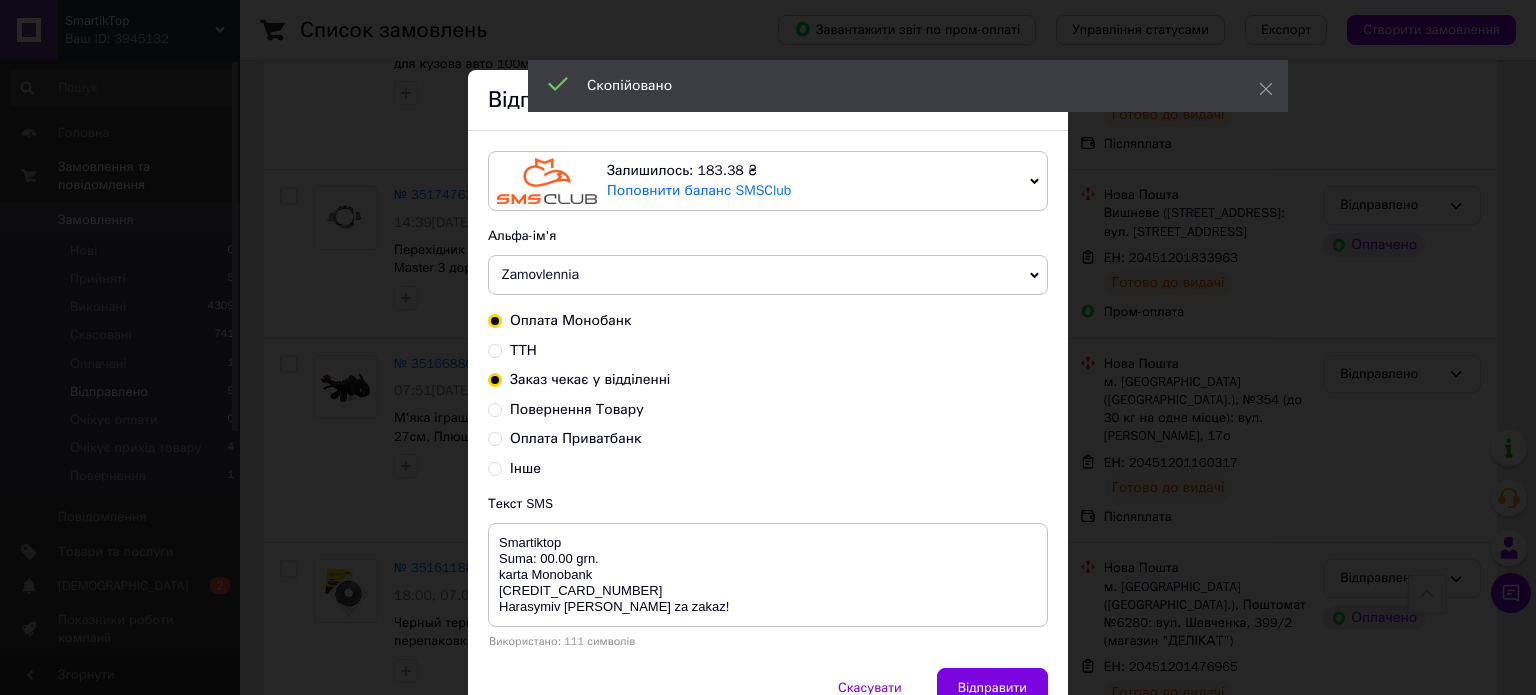 radio on "true" 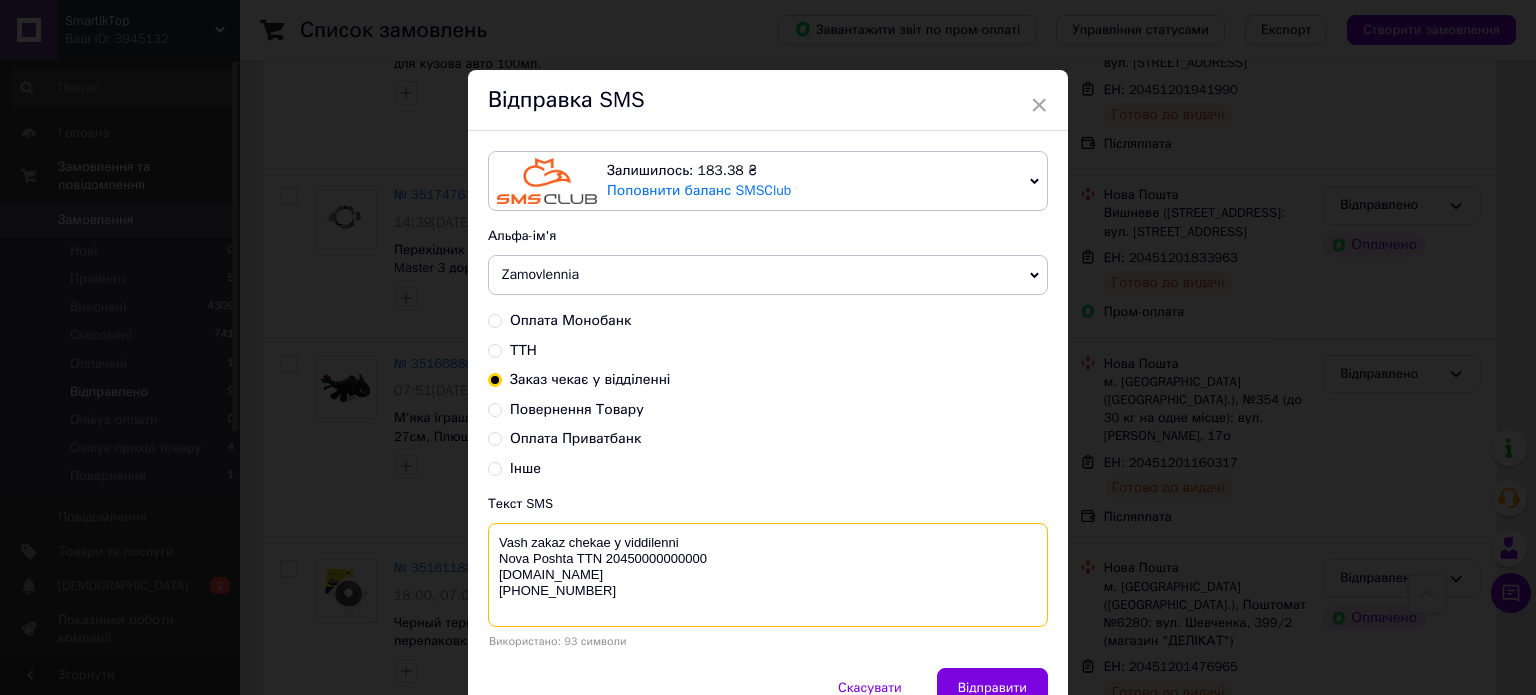 click on "Vash zakaz chekae y viddilenni
Nova Poshta TTN 20450000000000
[DOMAIN_NAME]
[PHONE_NUMBER]" at bounding box center (768, 575) 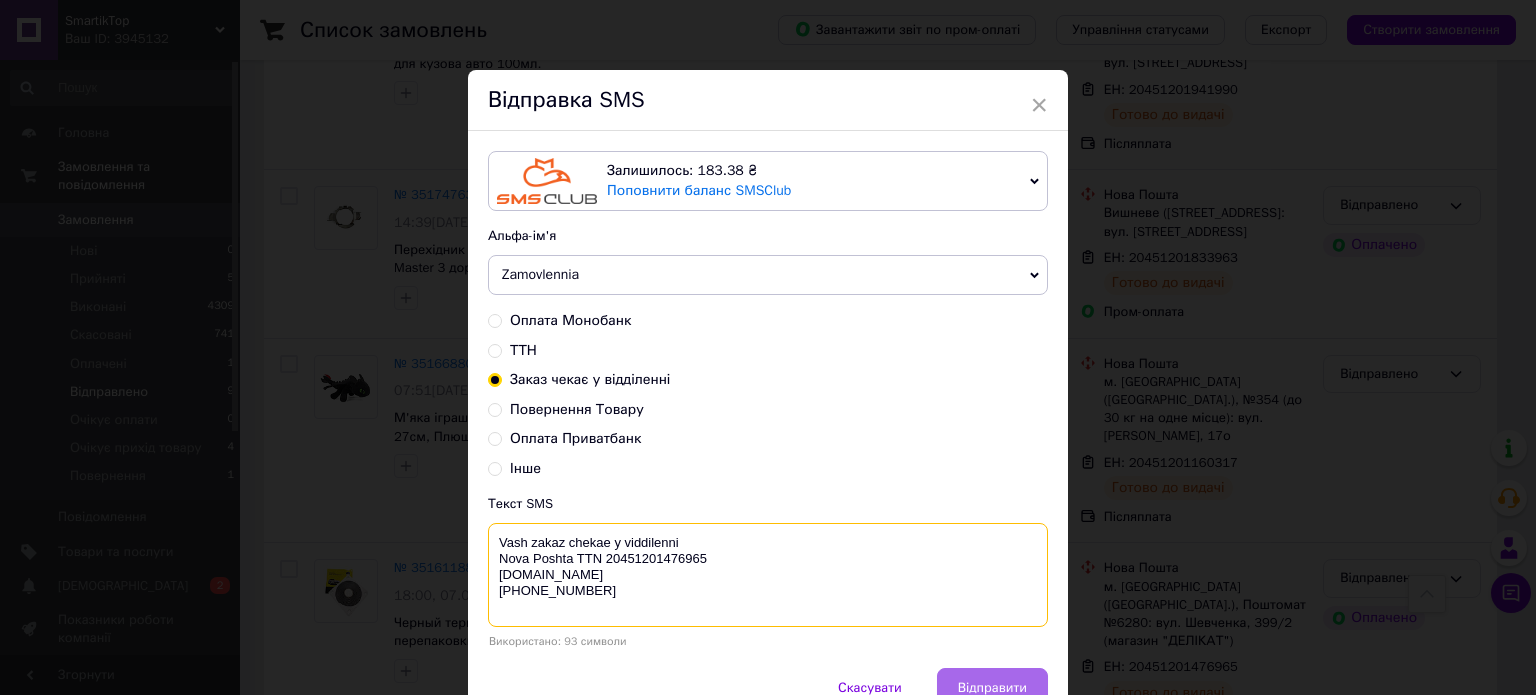 type on "Vash zakaz chekae y viddilenni
Nova Poshta TTN 20451201476965
[DOMAIN_NAME]
[PHONE_NUMBER]" 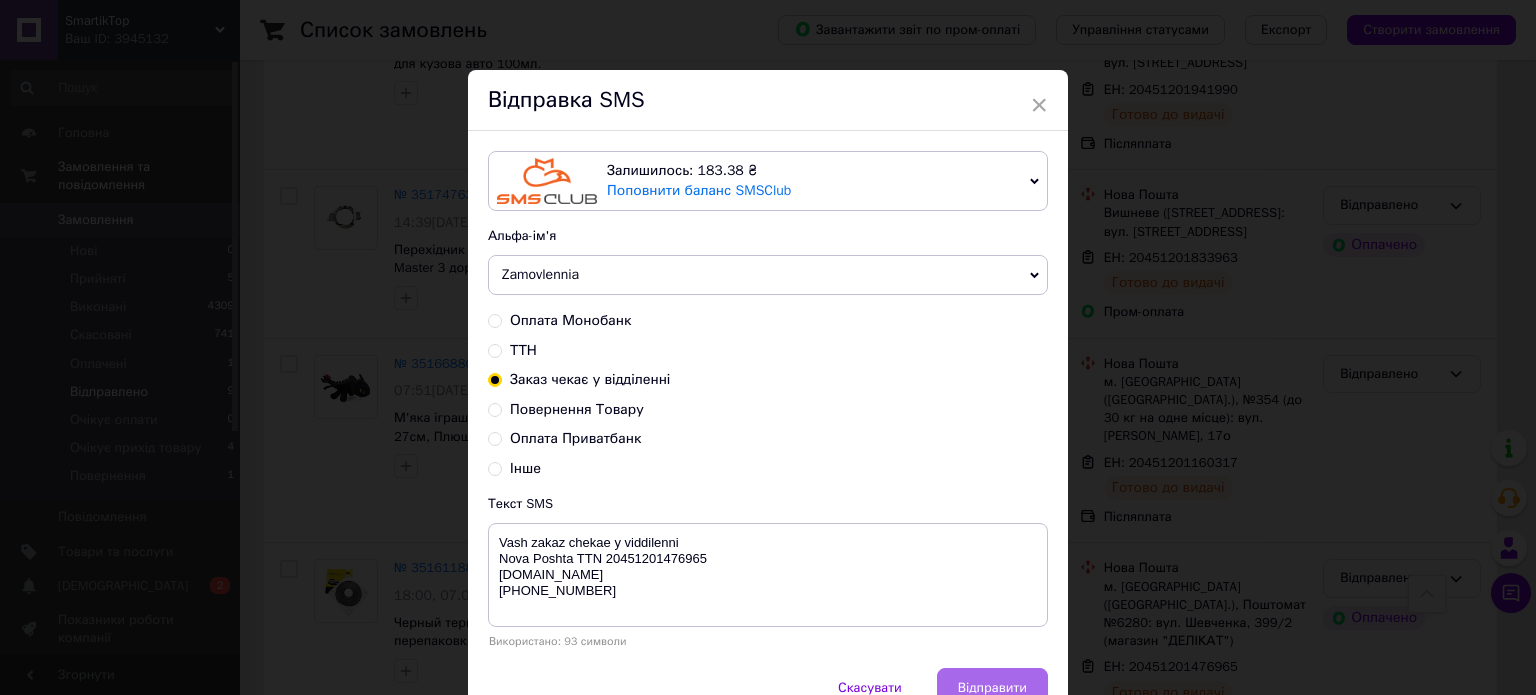 click on "Відправити" at bounding box center [992, 688] 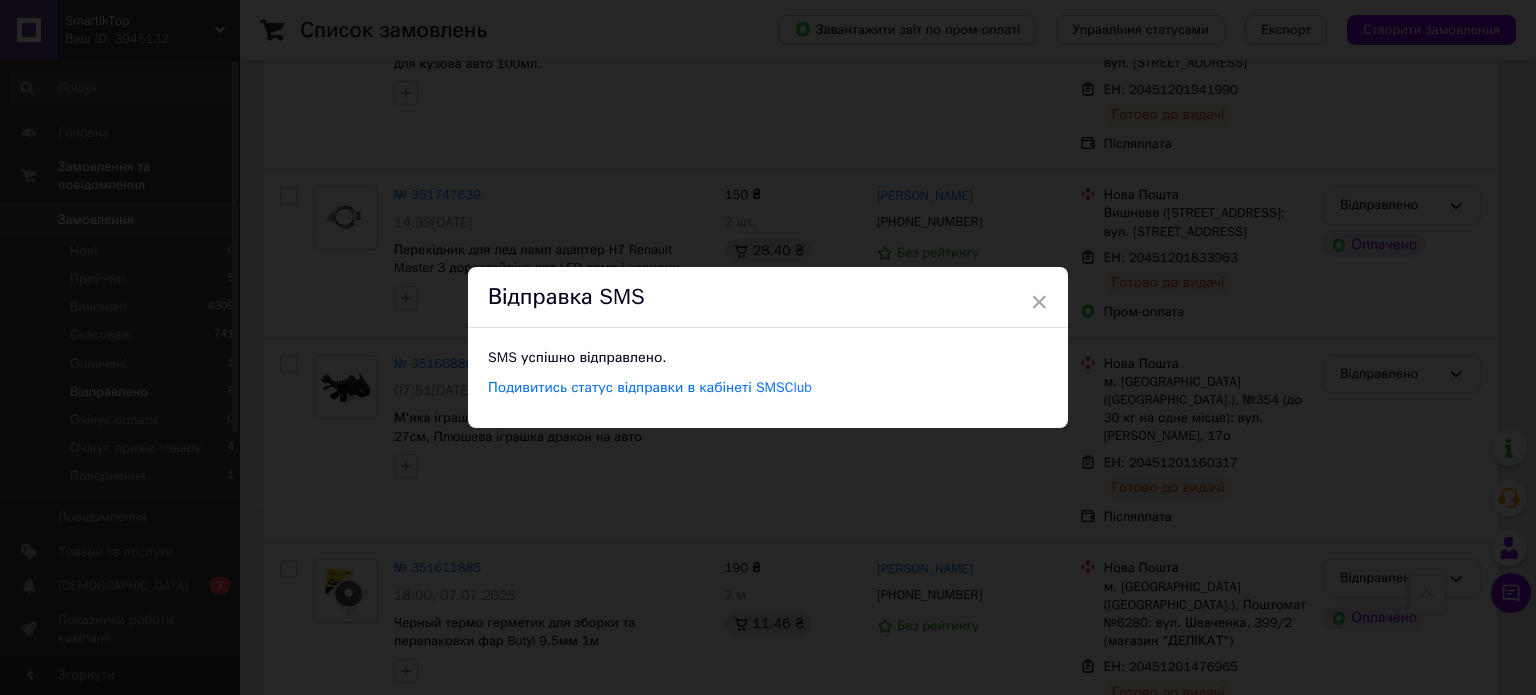 click on "× Відправка SMS SMS успішно відправлено. Подивитись статус відправки в кабінеті SMSClub" at bounding box center [768, 347] 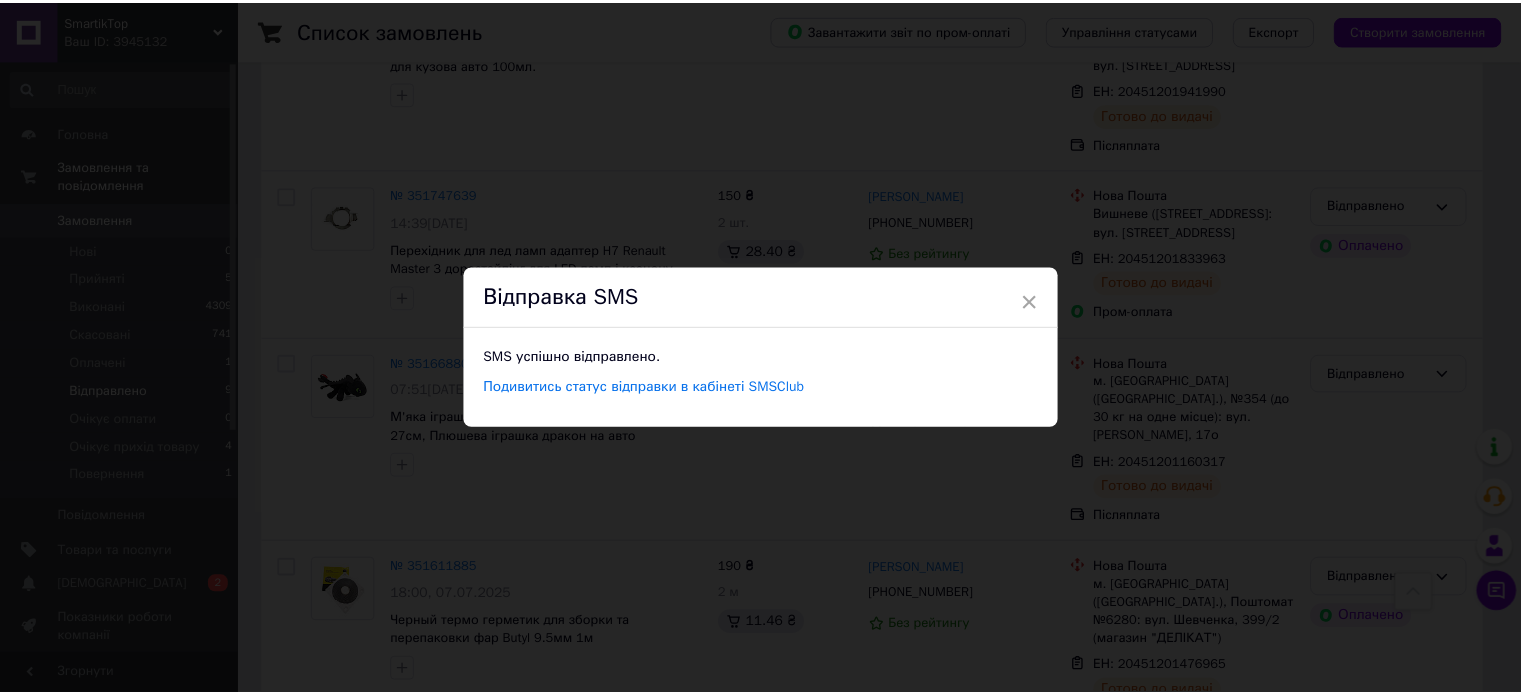 scroll, scrollTop: 1086, scrollLeft: 0, axis: vertical 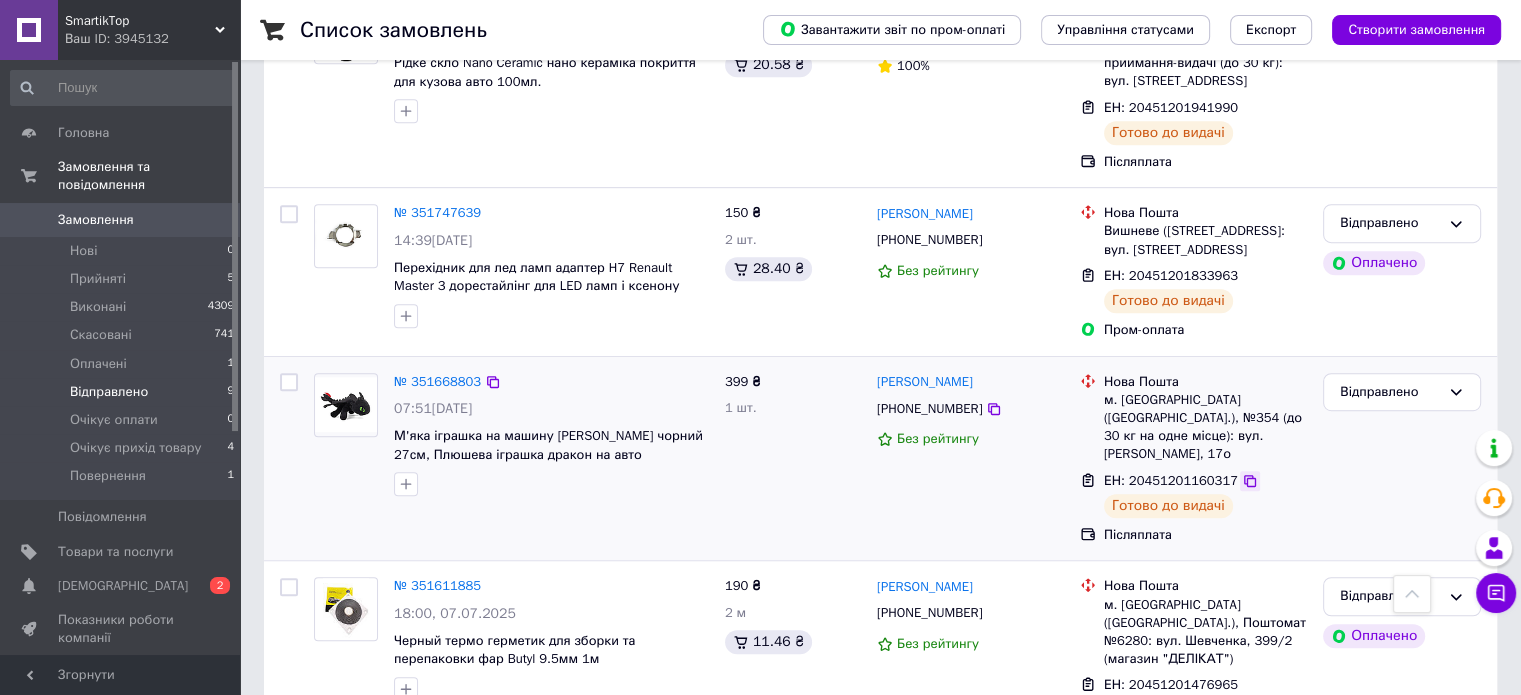 click 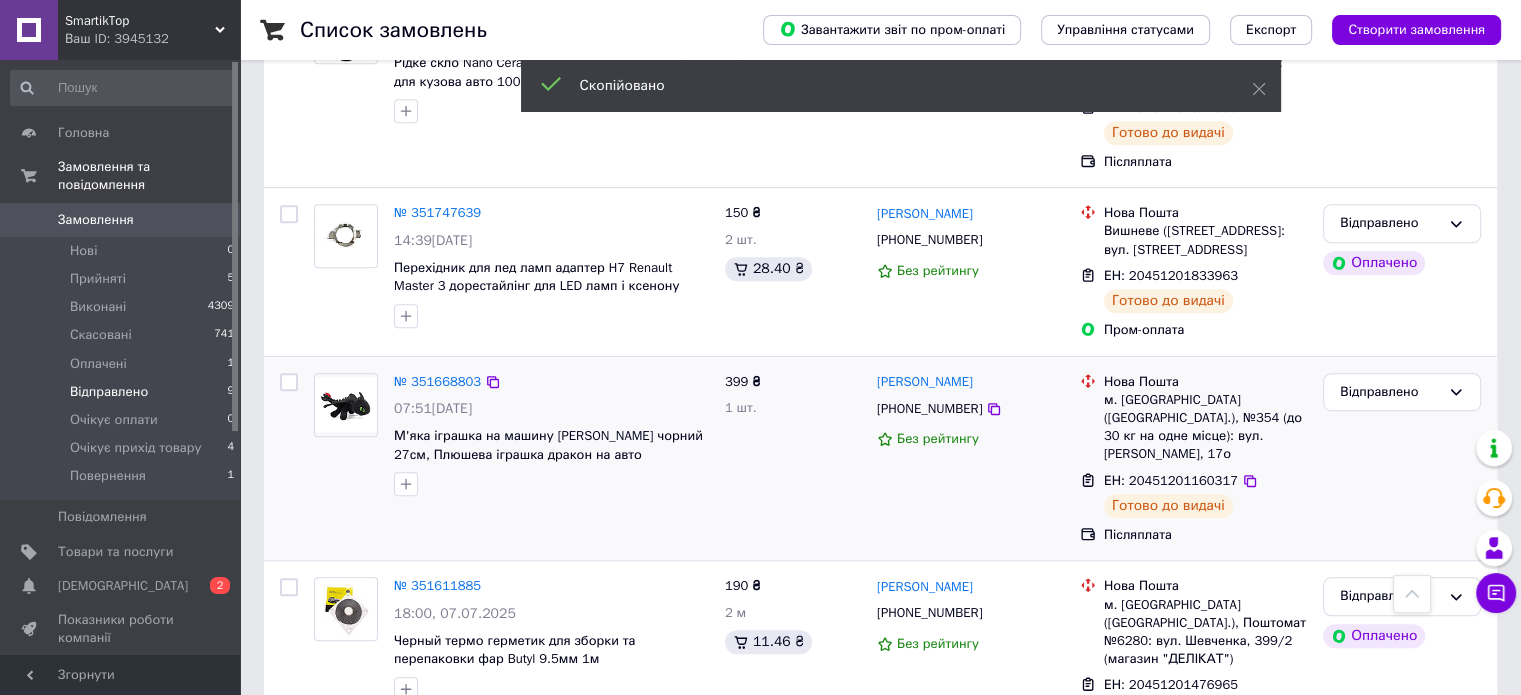 click on "[PHONE_NUMBER]" at bounding box center (929, 408) 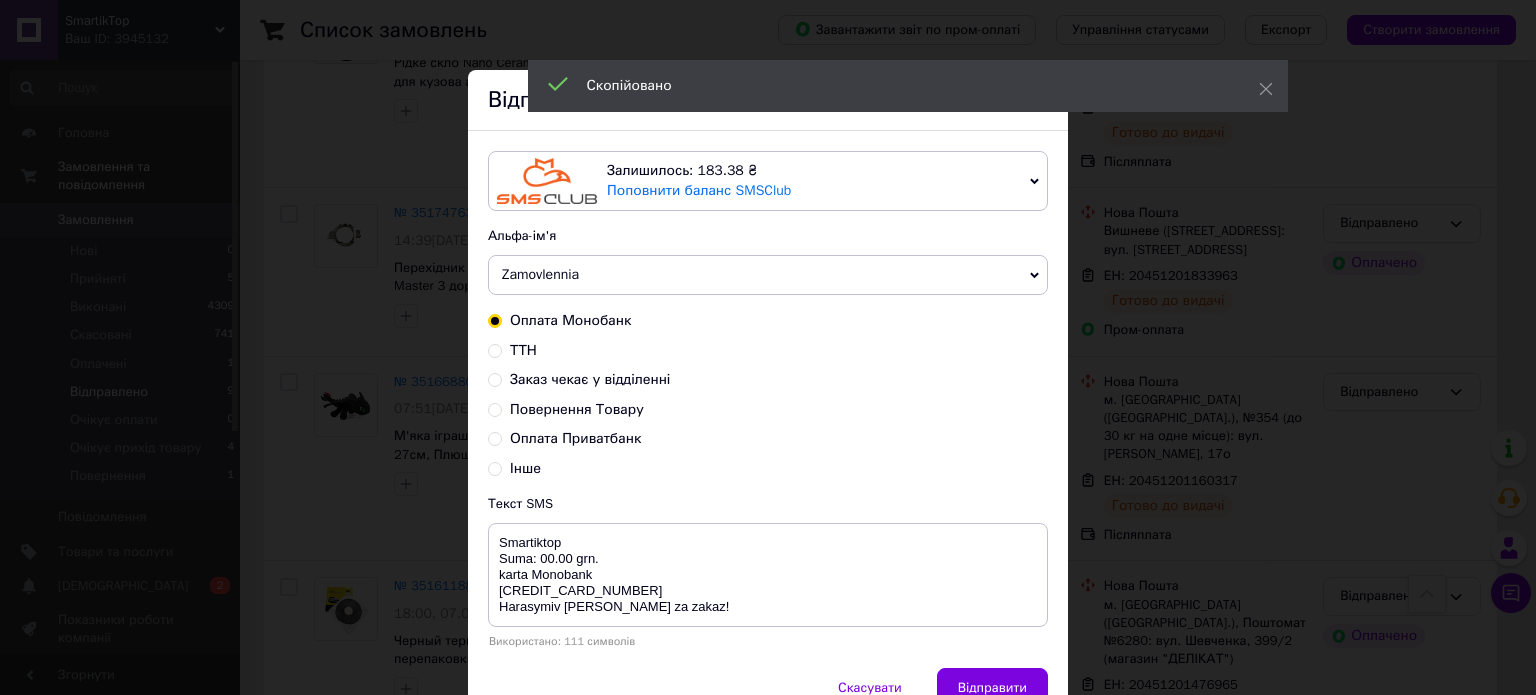 click on "Заказ чекає у відділенні" at bounding box center [590, 379] 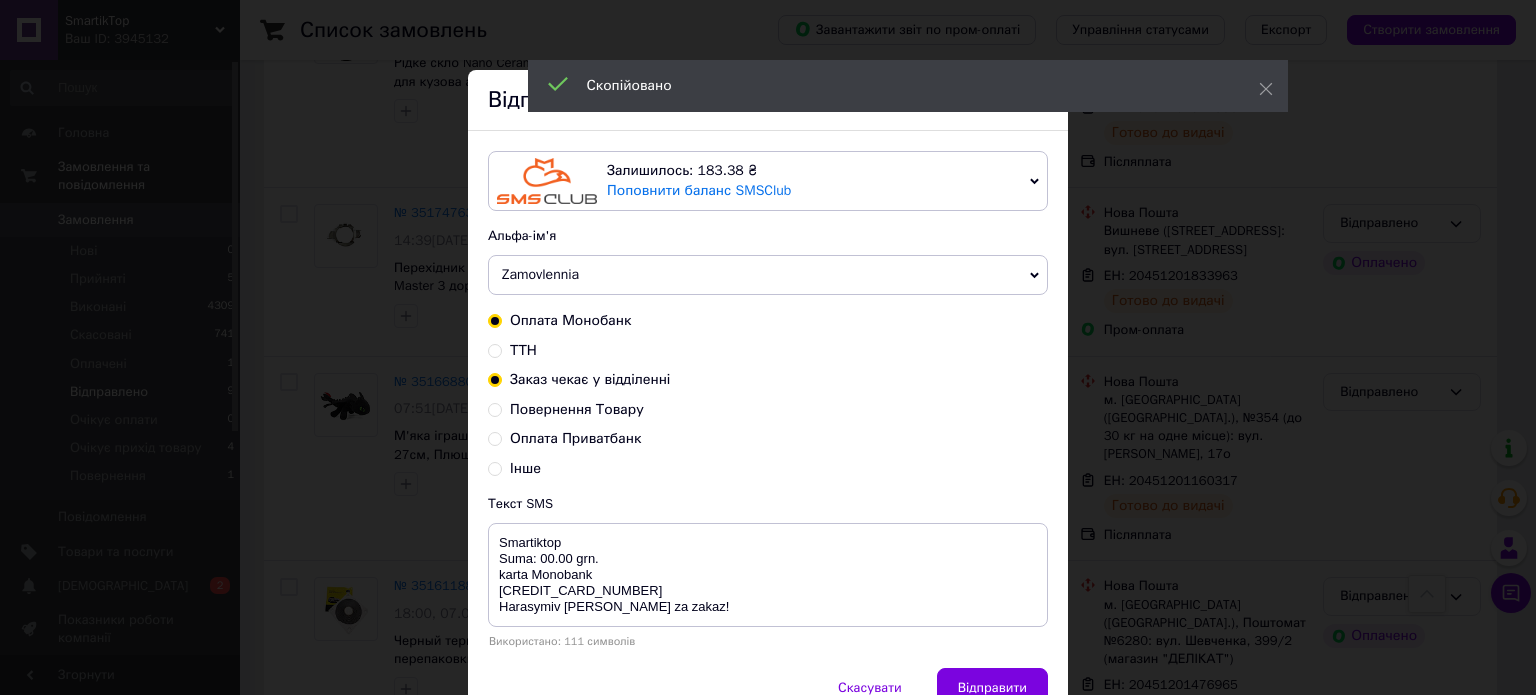 radio on "true" 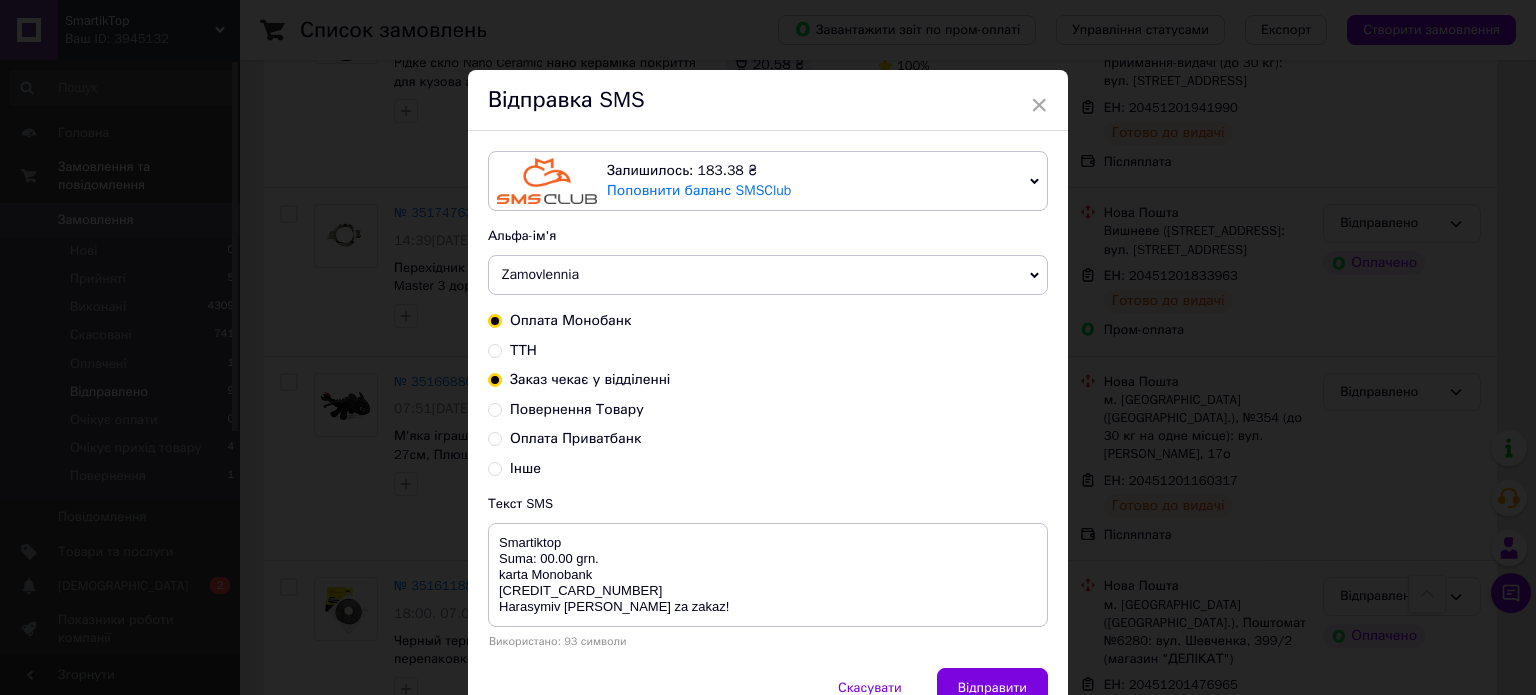 radio on "false" 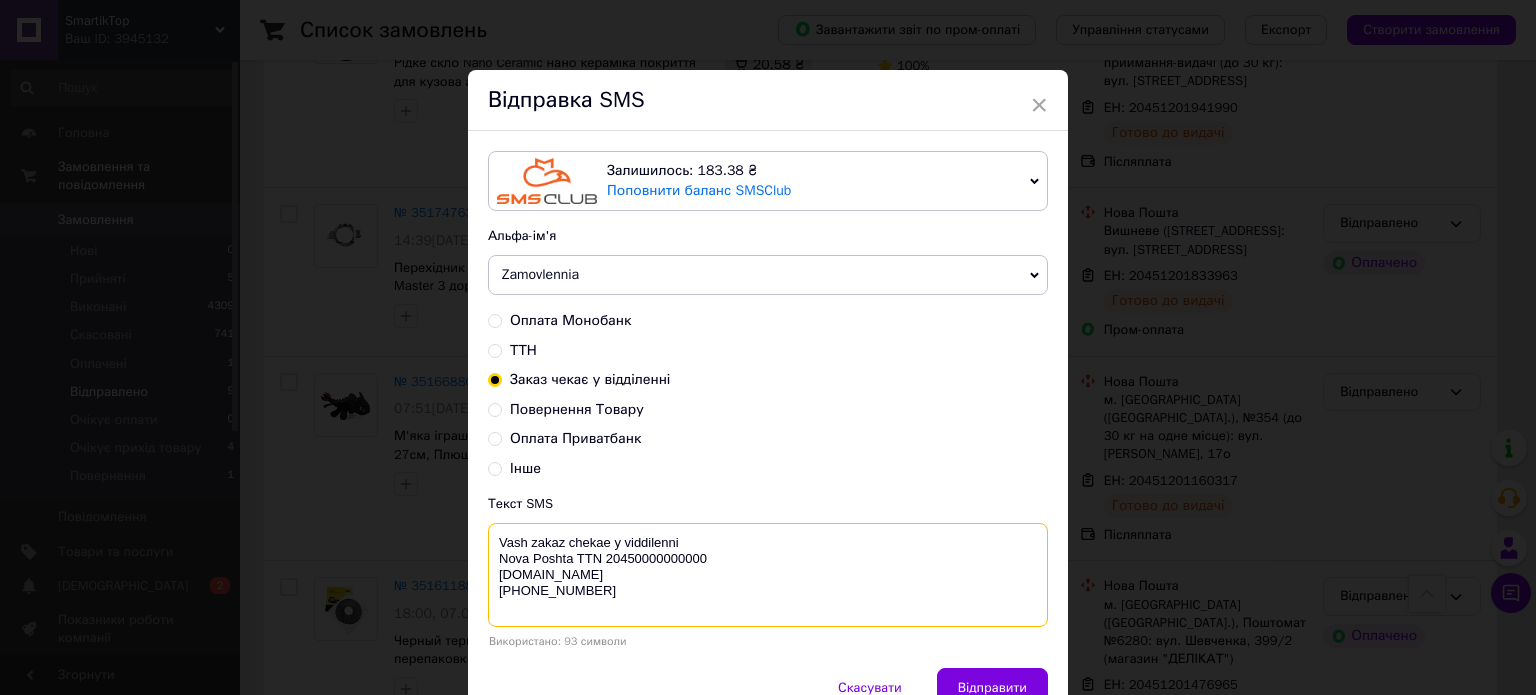 click on "Vash zakaz chekae y viddilenni
Nova Poshta TTN 20450000000000
[DOMAIN_NAME]
[PHONE_NUMBER]" at bounding box center (768, 575) 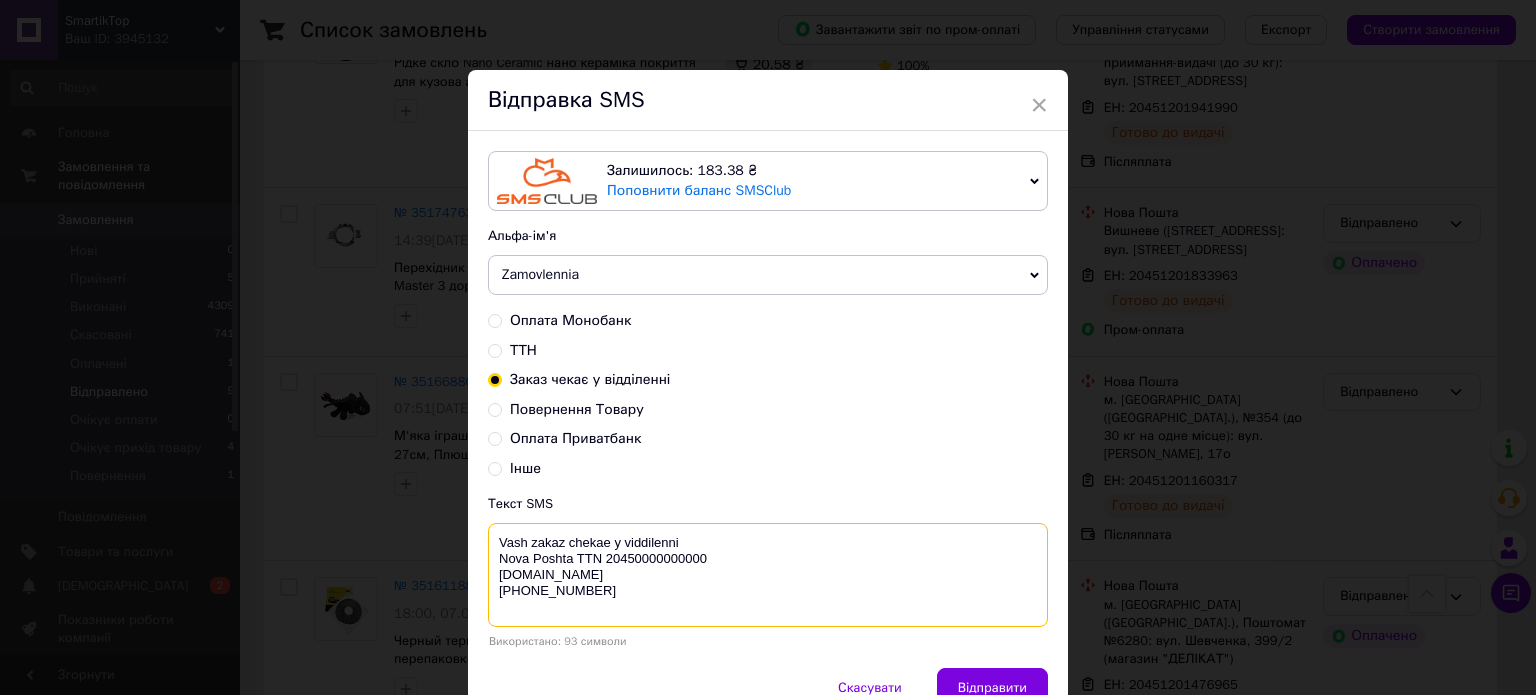 paste on "1201160317" 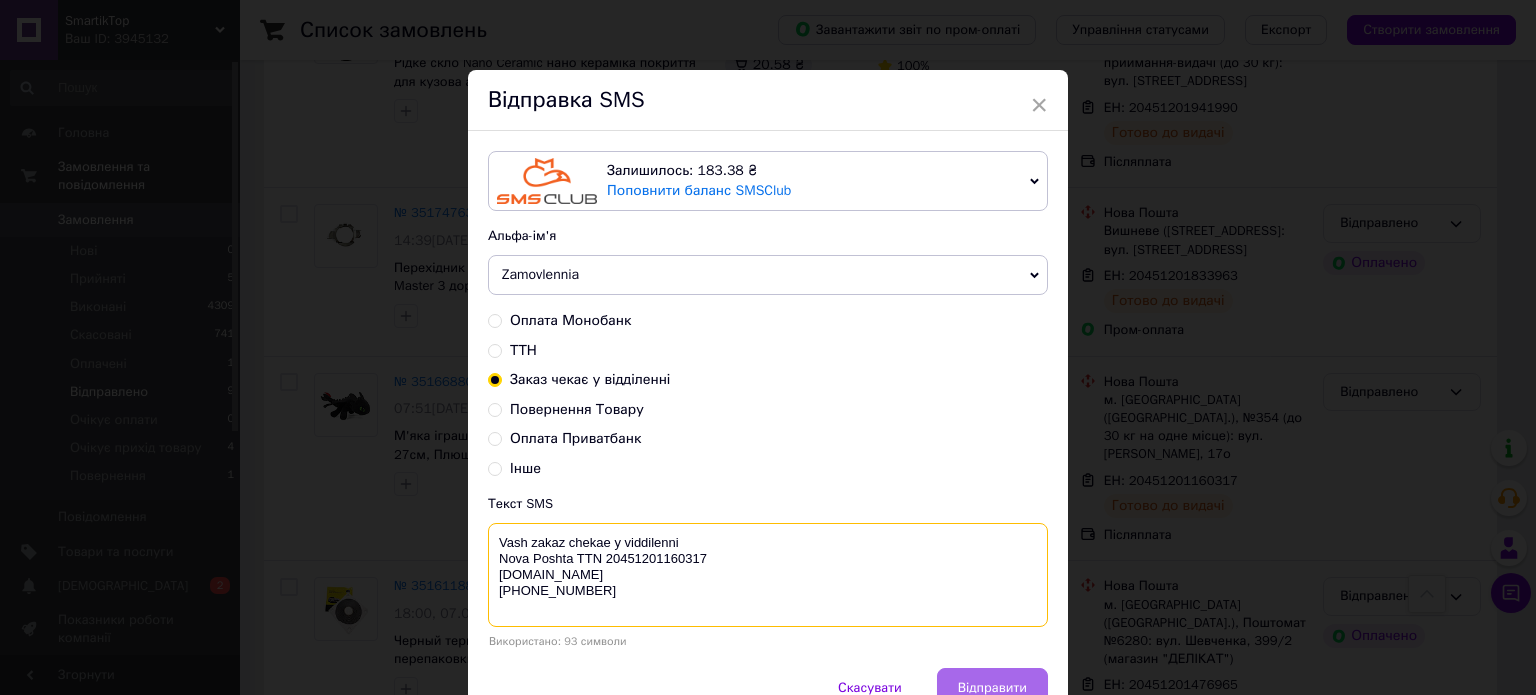 type on "Vash zakaz chekae y viddilenni
Nova Poshta TTN 20451201160317
[DOMAIN_NAME]
[PHONE_NUMBER]" 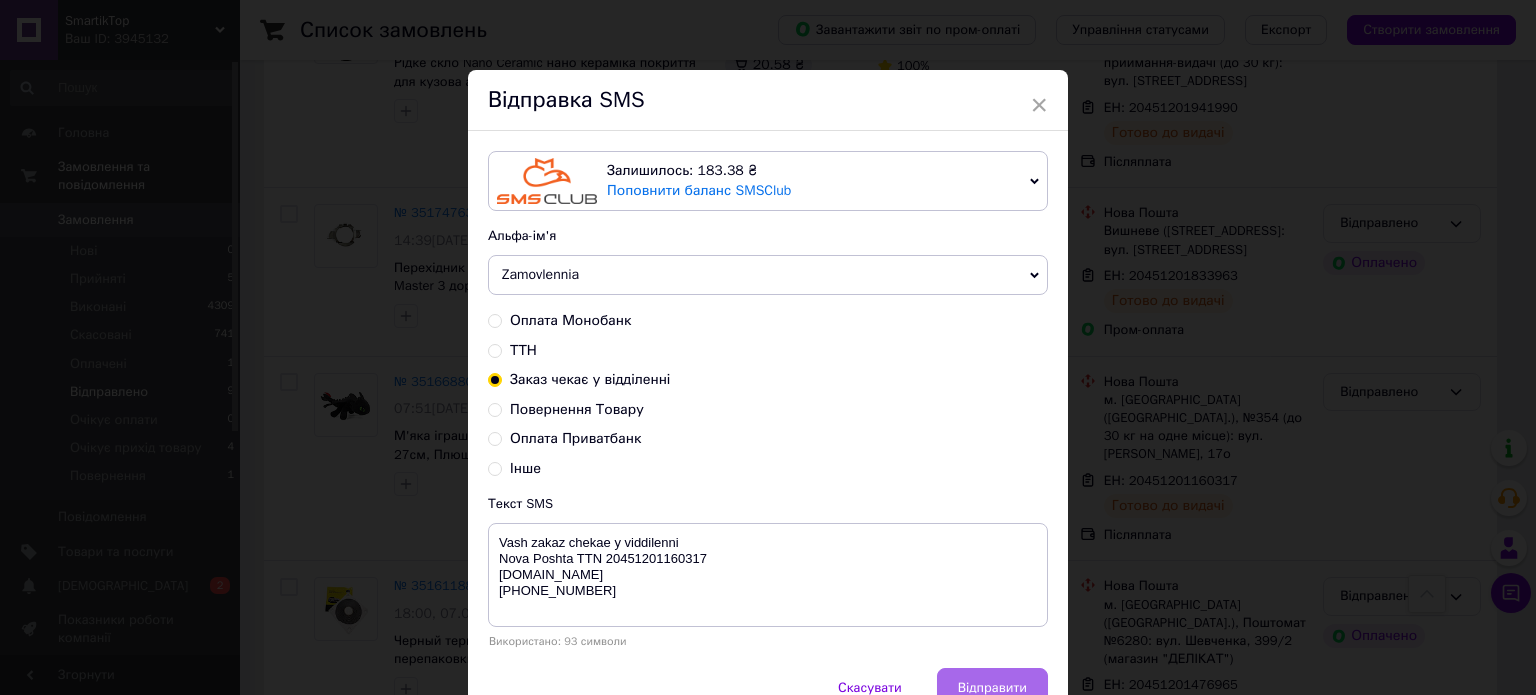click on "Відправити" at bounding box center (992, 688) 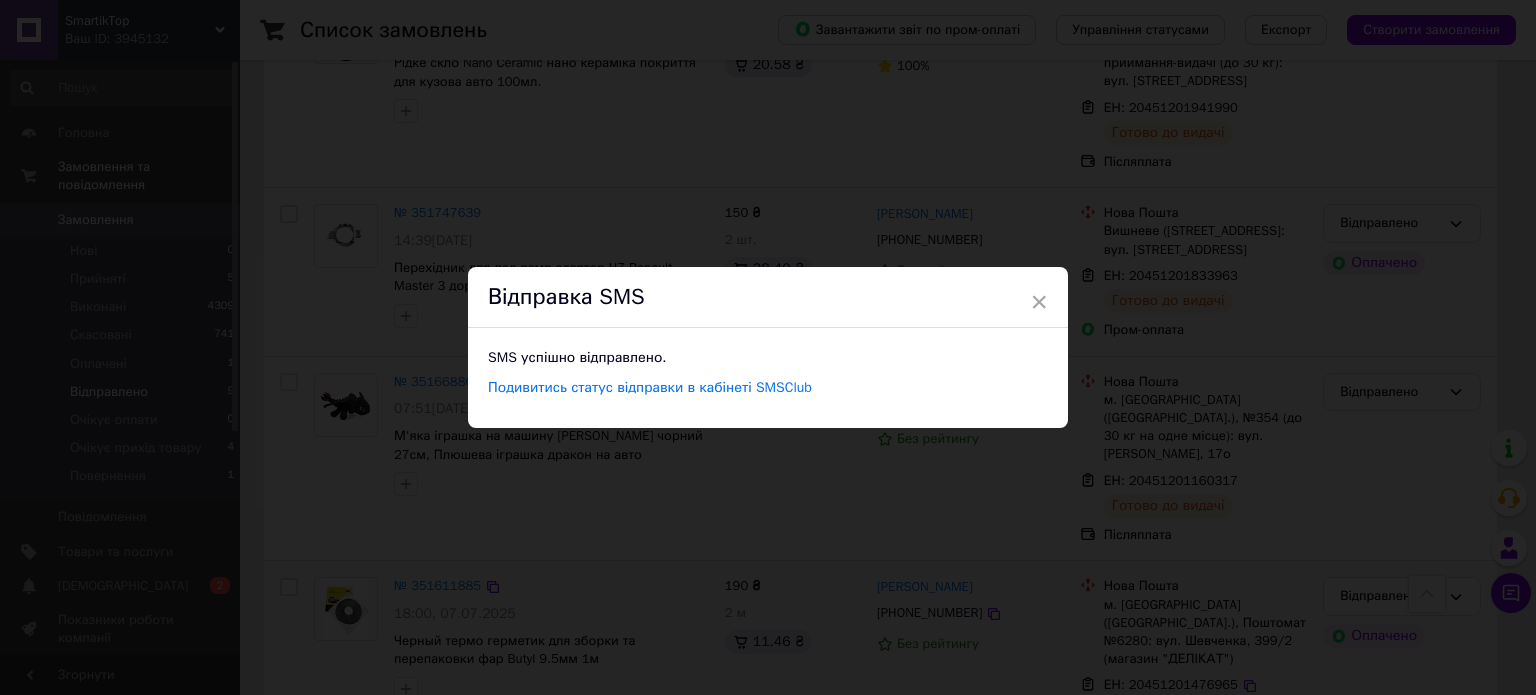 click on "× Відправка SMS SMS успішно відправлено. Подивитись статус відправки в кабінеті SMSClub" at bounding box center [768, 347] 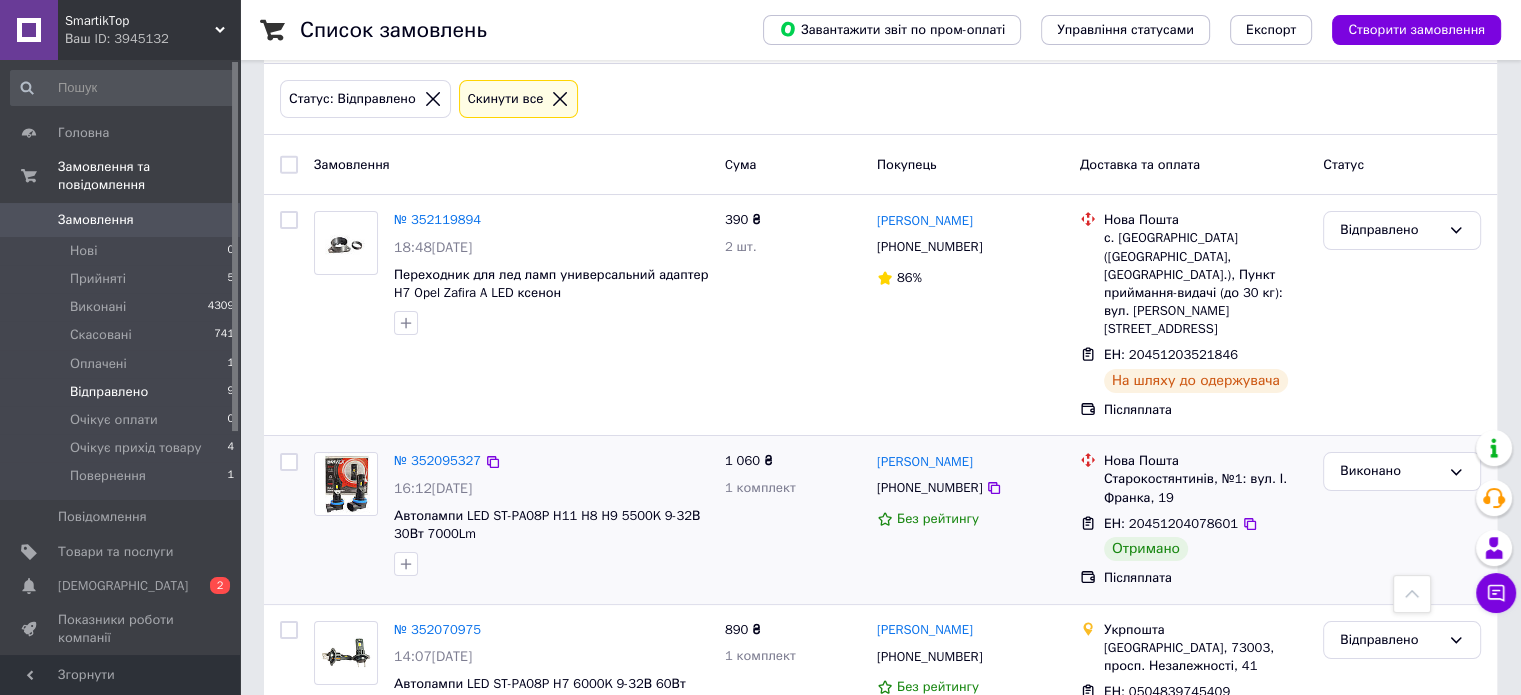 scroll, scrollTop: 0, scrollLeft: 0, axis: both 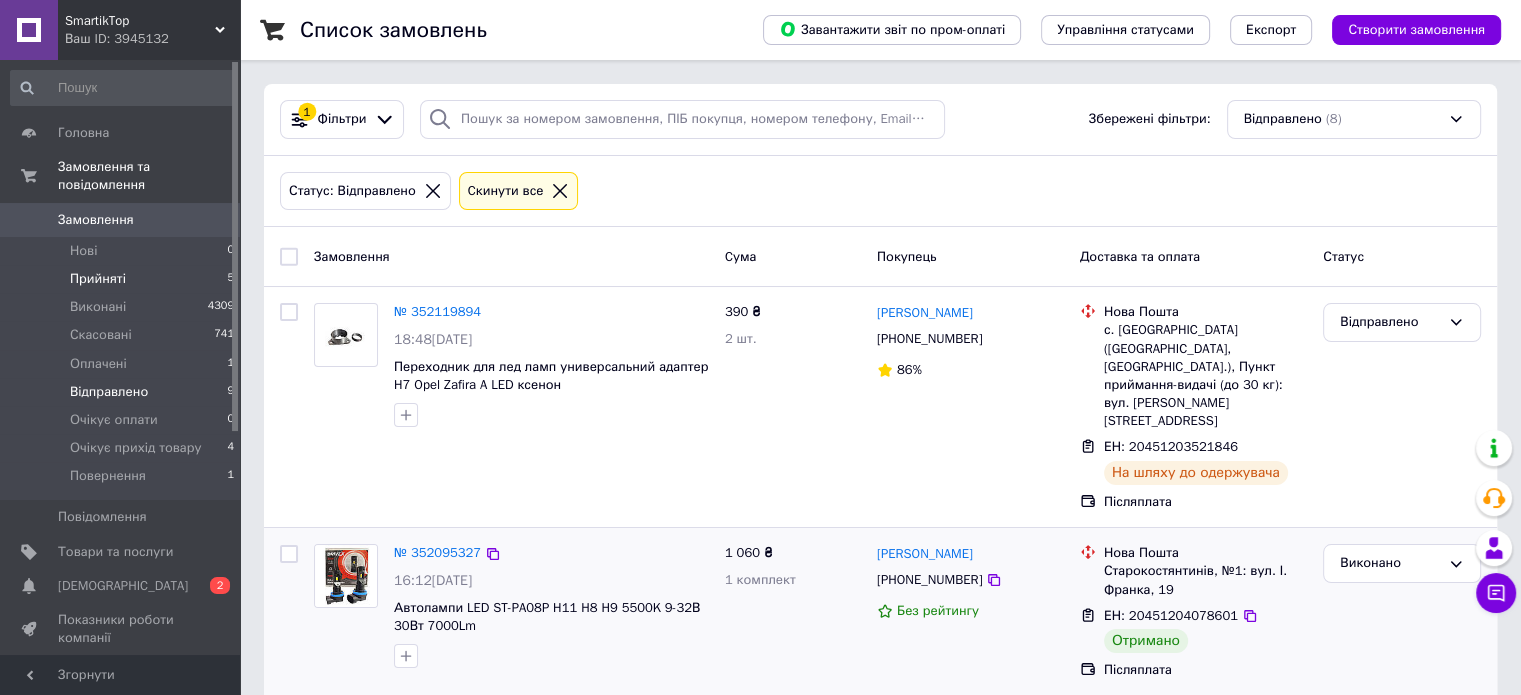 click on "Прийняті" at bounding box center [98, 279] 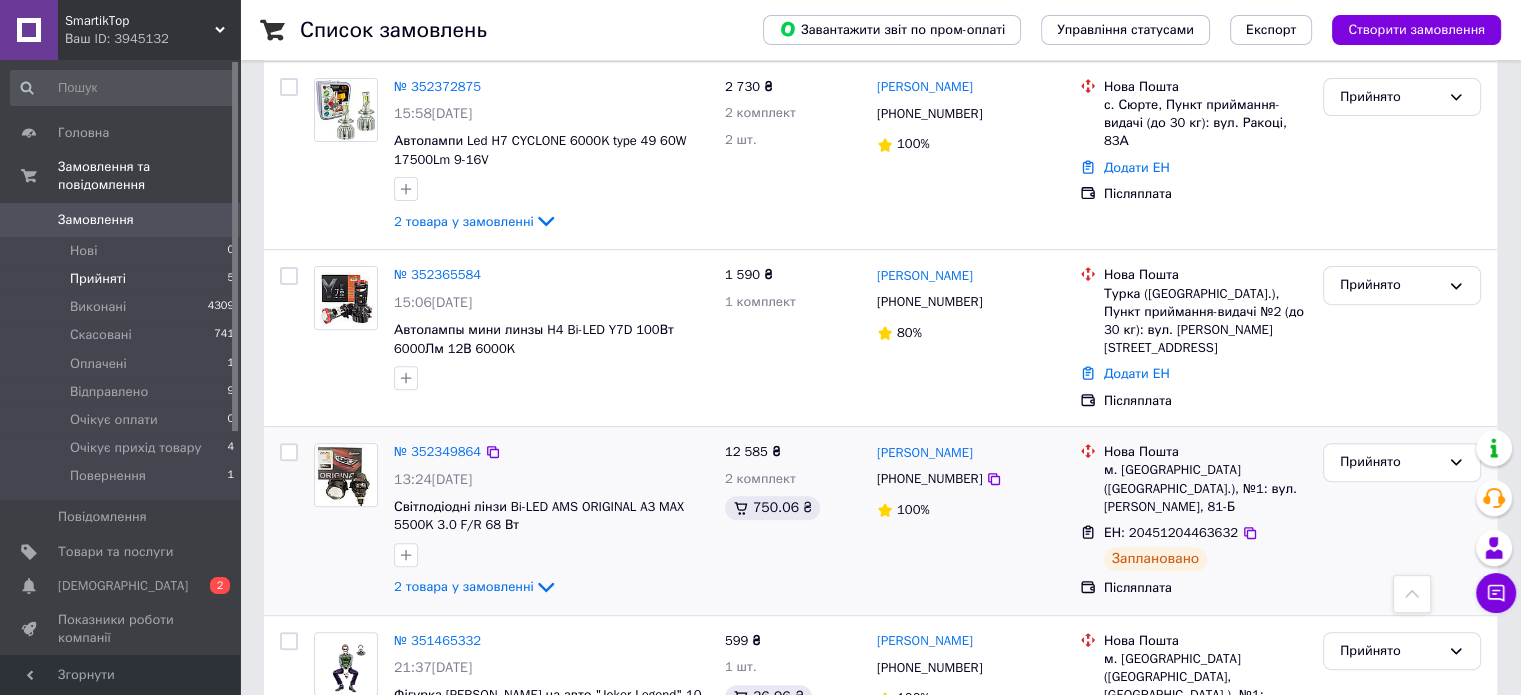 scroll, scrollTop: 694, scrollLeft: 0, axis: vertical 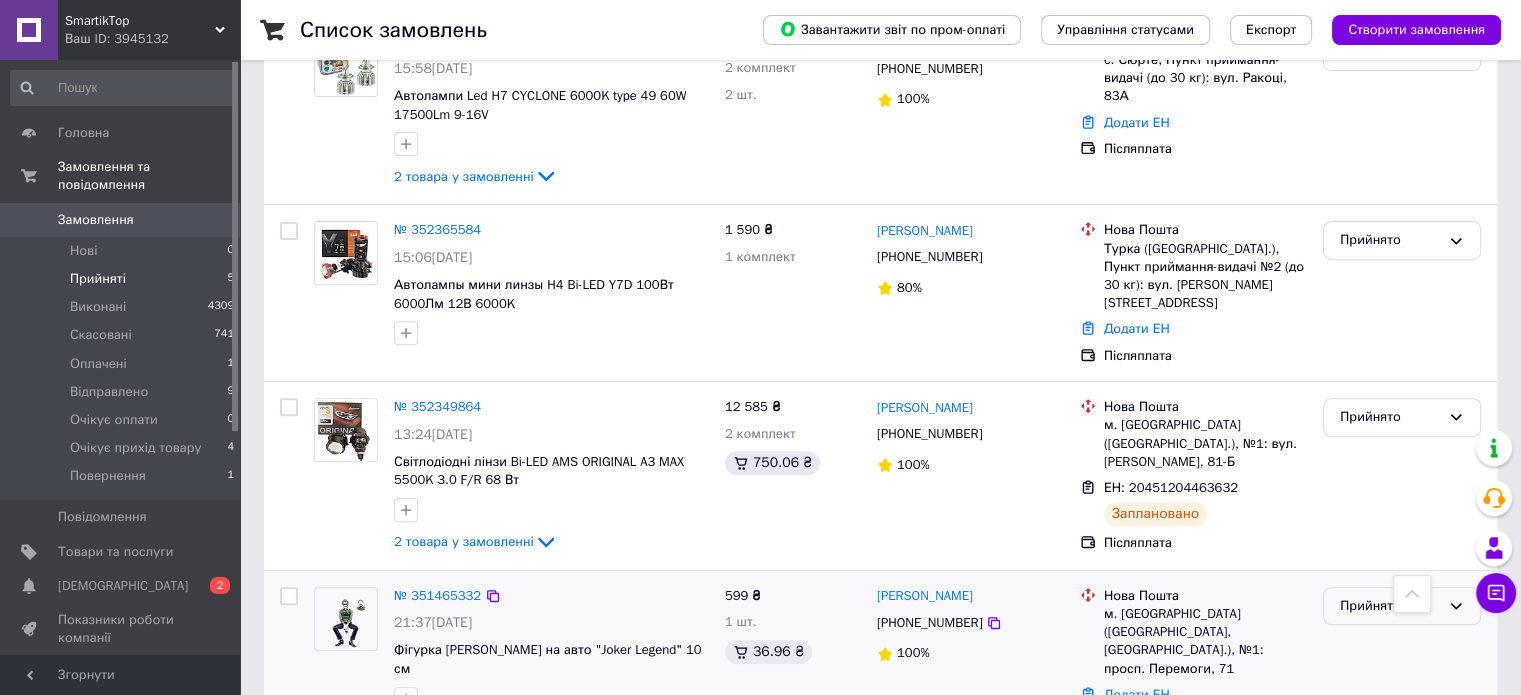 click on "Прийнято" at bounding box center [1402, 606] 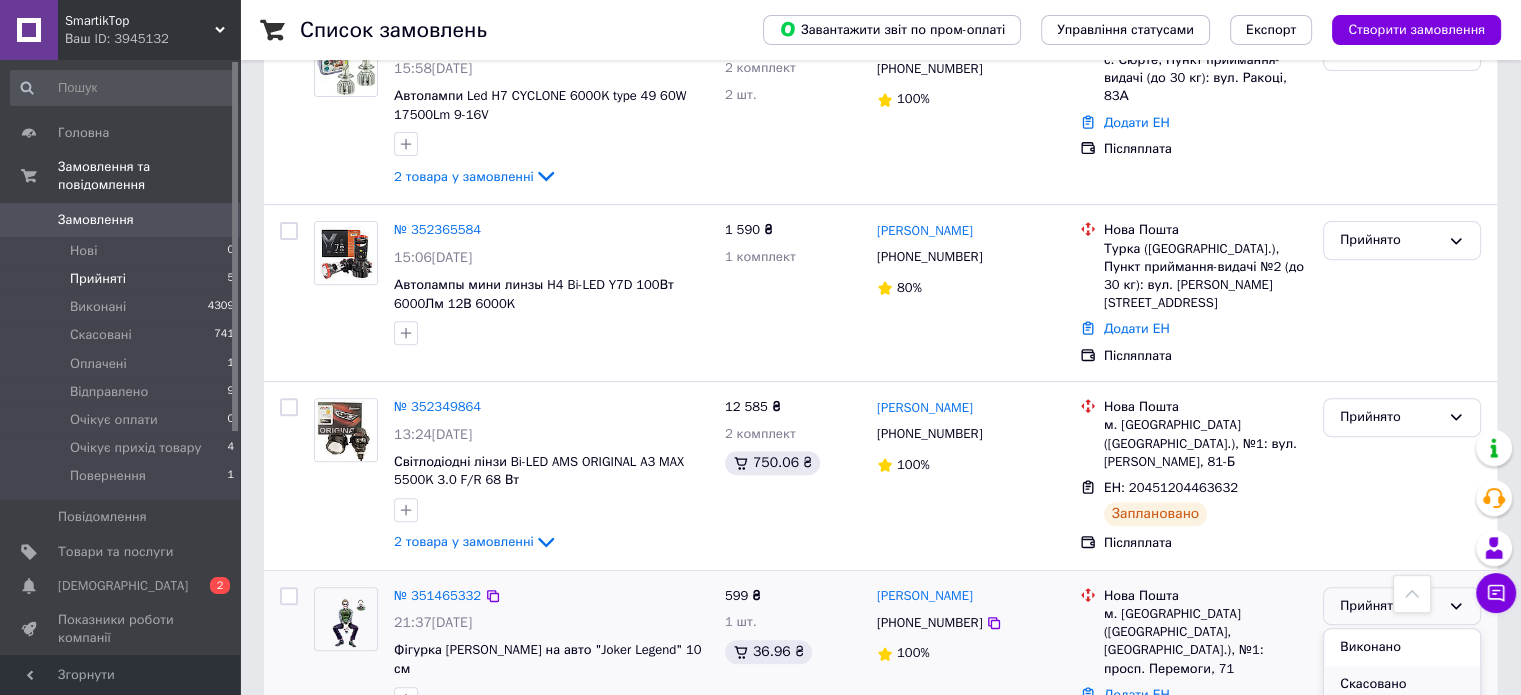 click on "Скасовано" at bounding box center (1402, 684) 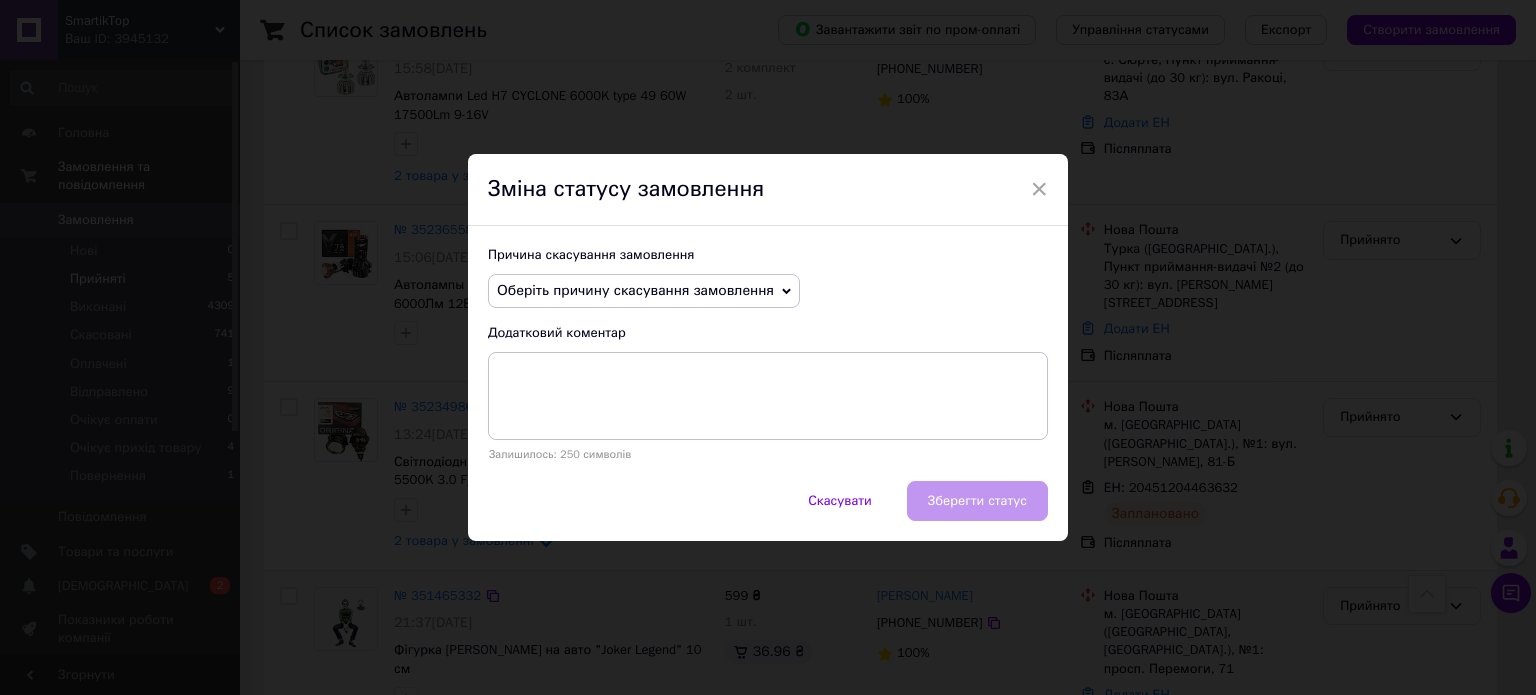 click on "Оберіть причину скасування замовлення" at bounding box center [635, 290] 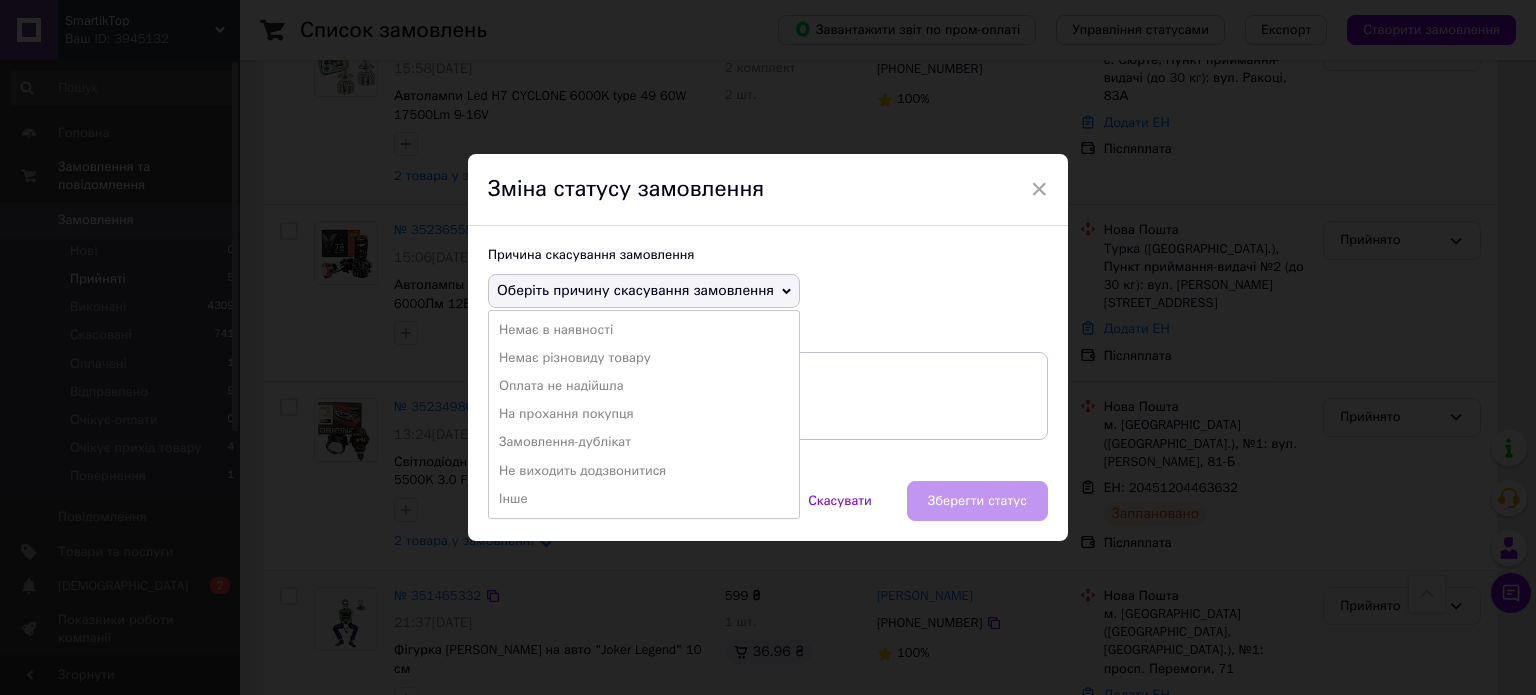 click on "Не виходить додзвонитися" at bounding box center [644, 471] 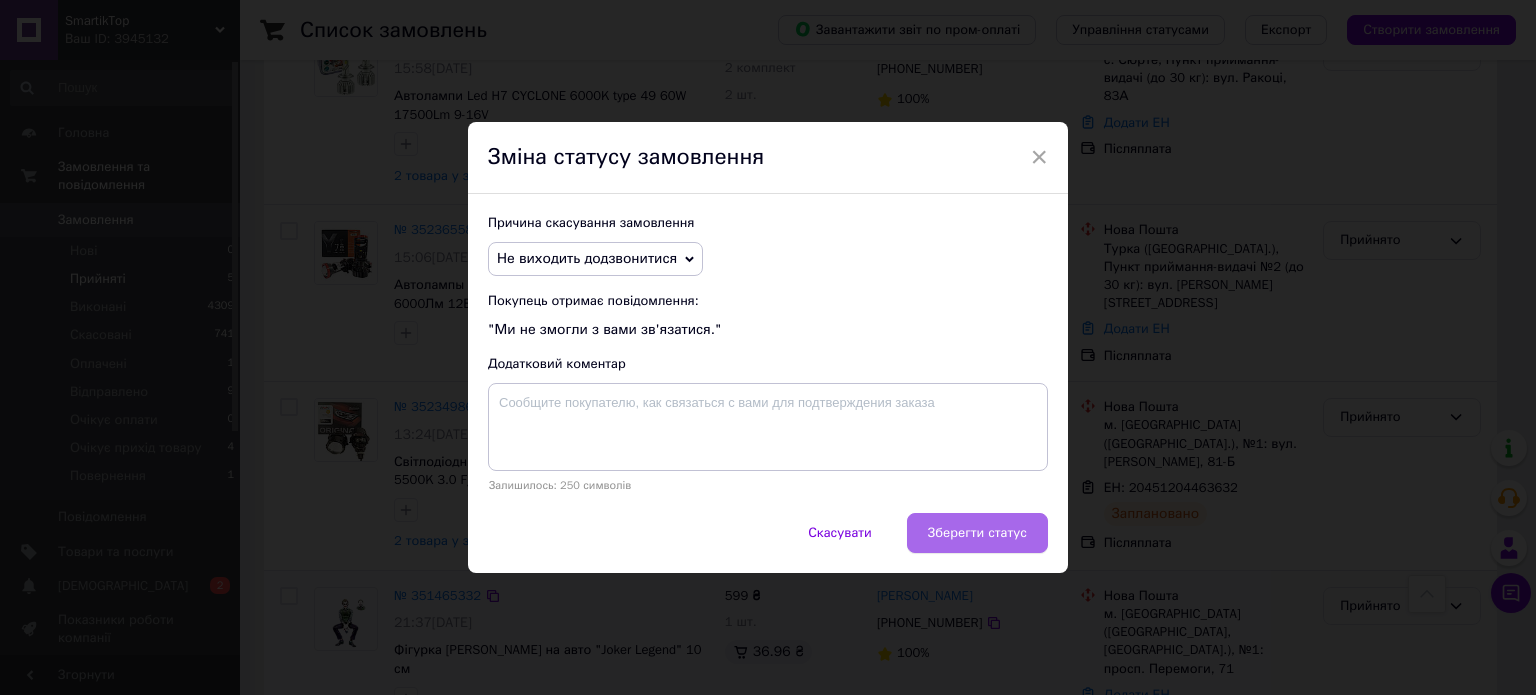 click on "Зберегти статус" at bounding box center (977, 533) 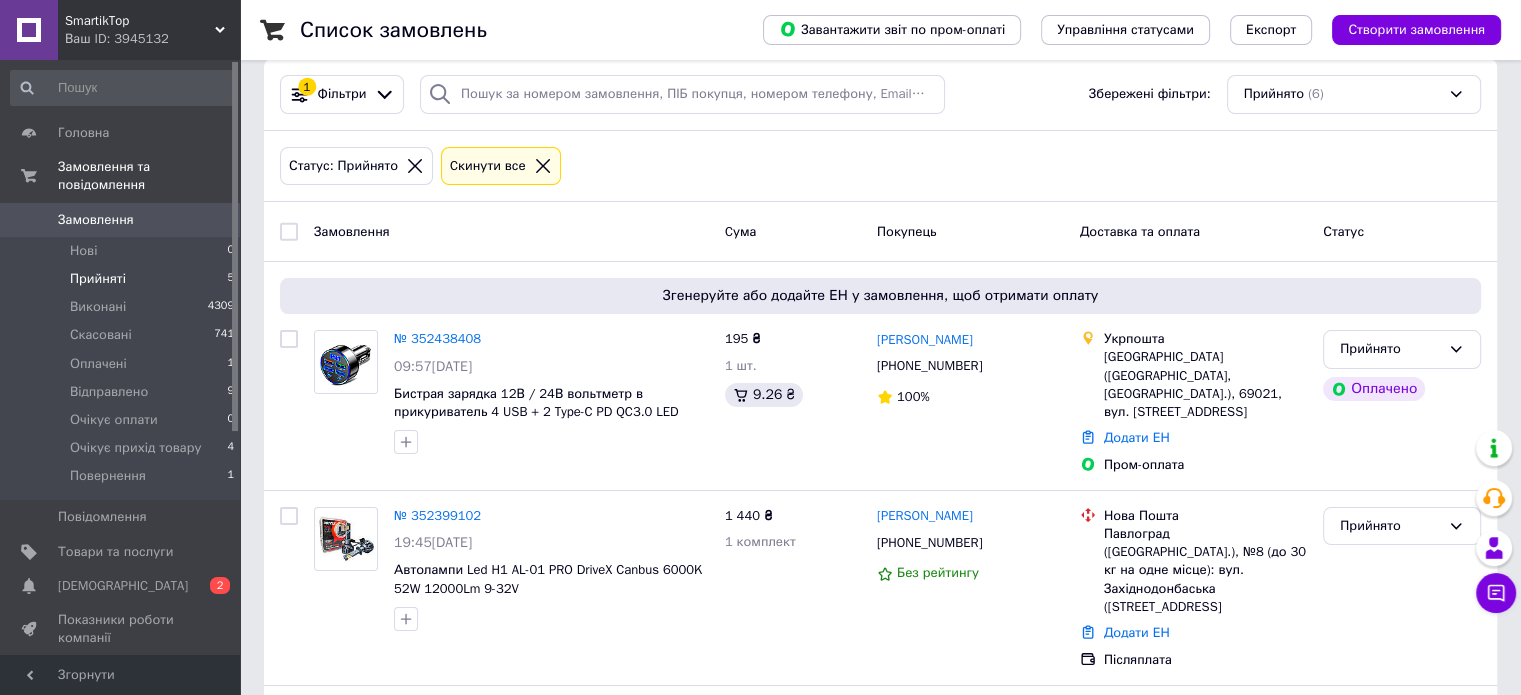 scroll, scrollTop: 0, scrollLeft: 0, axis: both 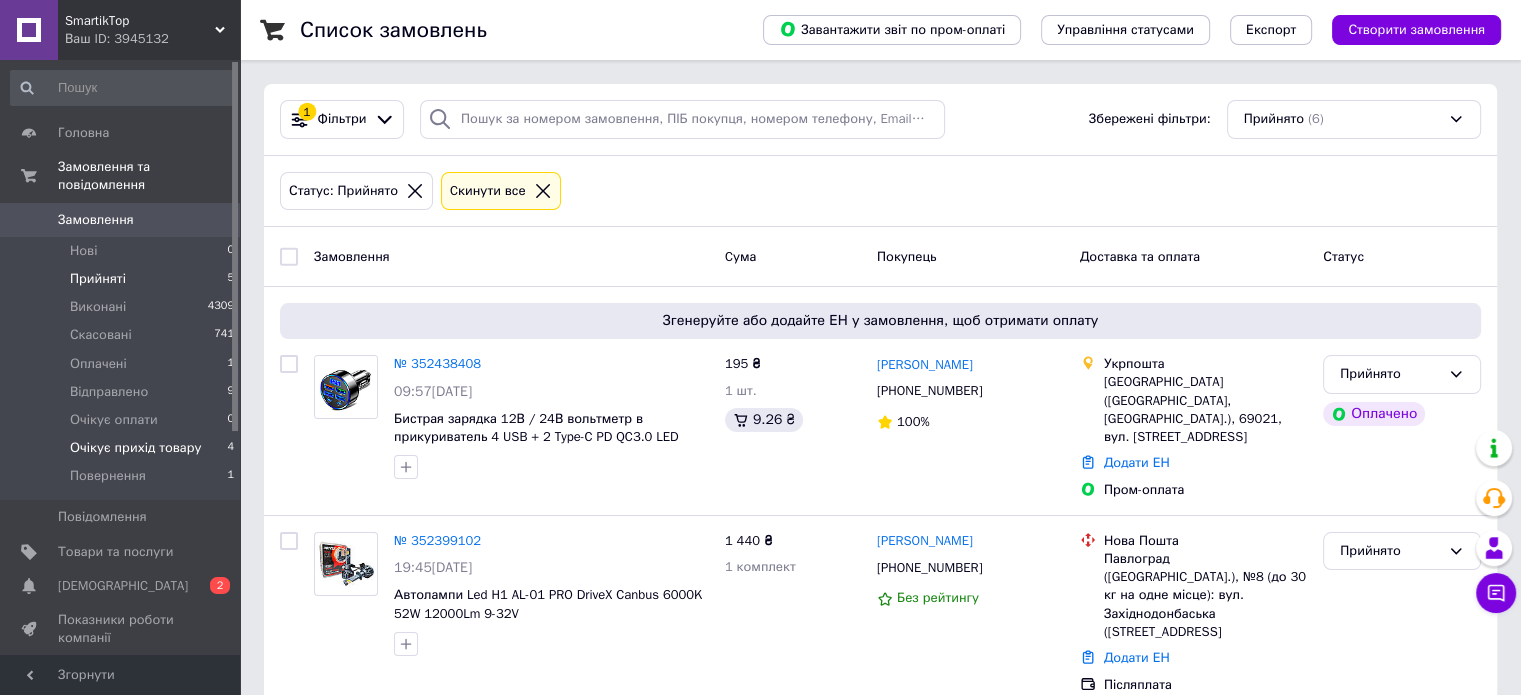click on "Очікує прихід товару" at bounding box center [136, 448] 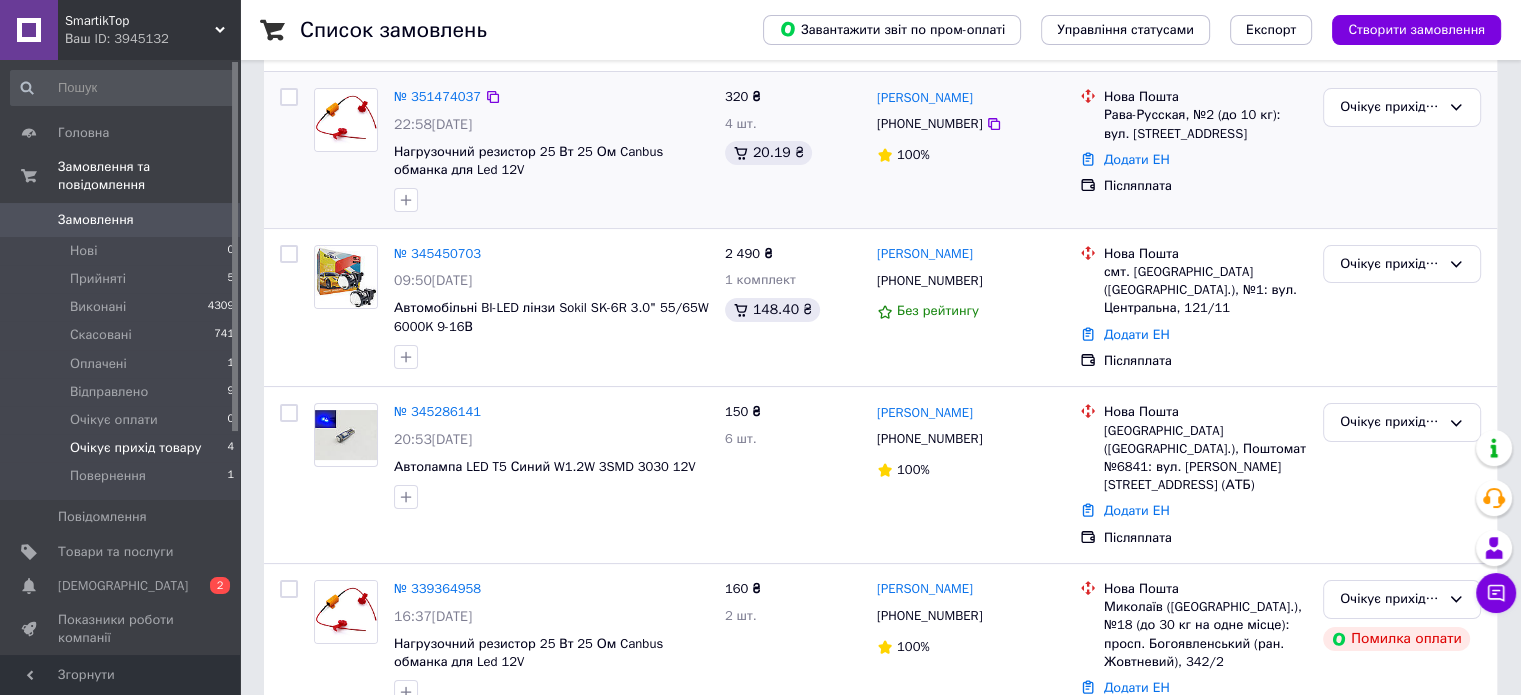 scroll, scrollTop: 264, scrollLeft: 0, axis: vertical 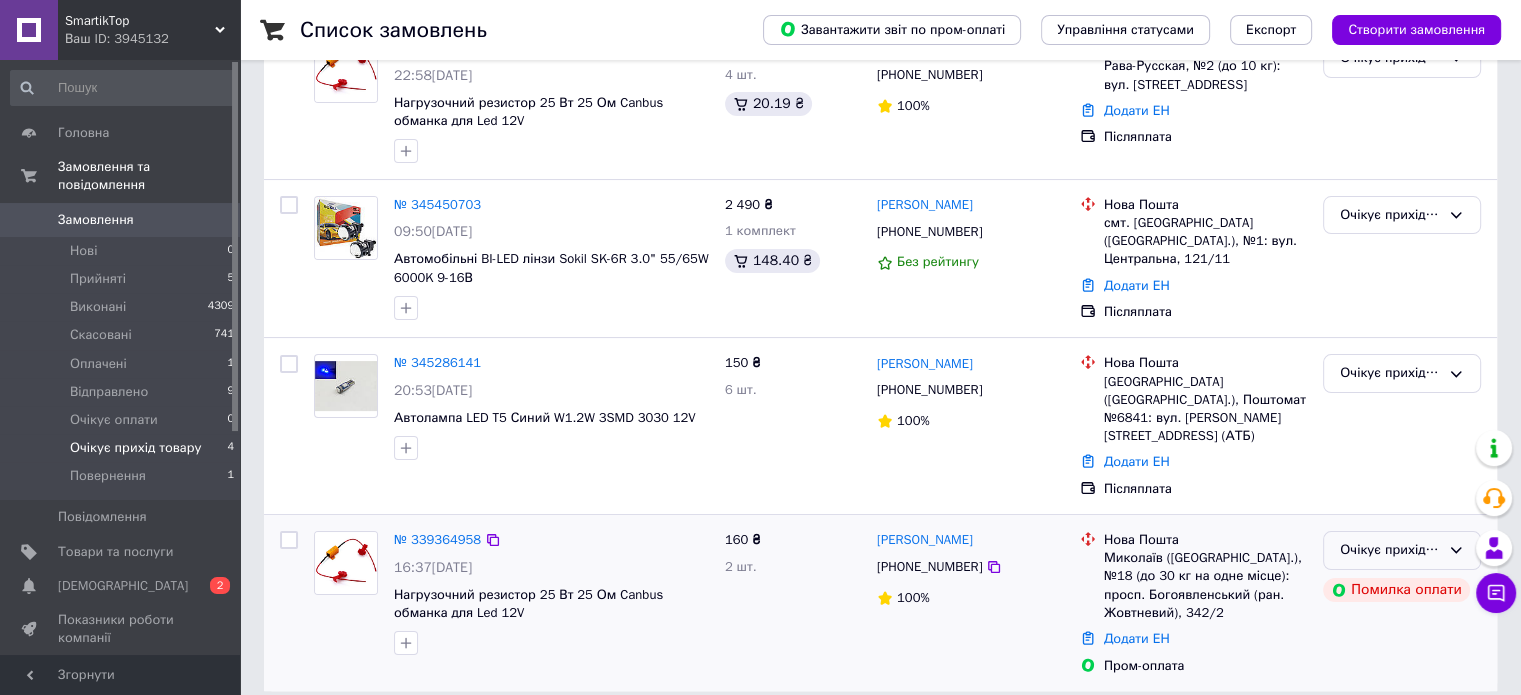 click on "Очікує прихід товару" at bounding box center (1390, 550) 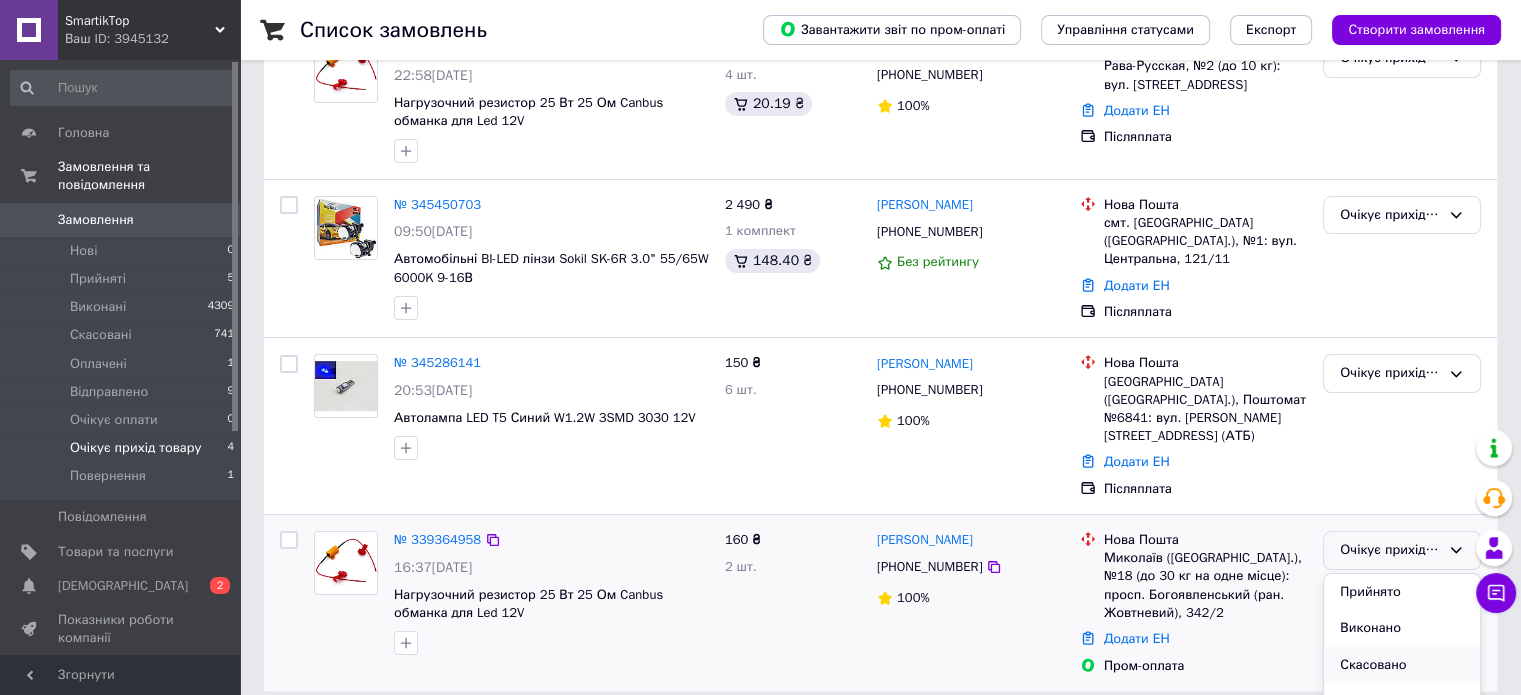 click on "Скасовано" at bounding box center [1402, 665] 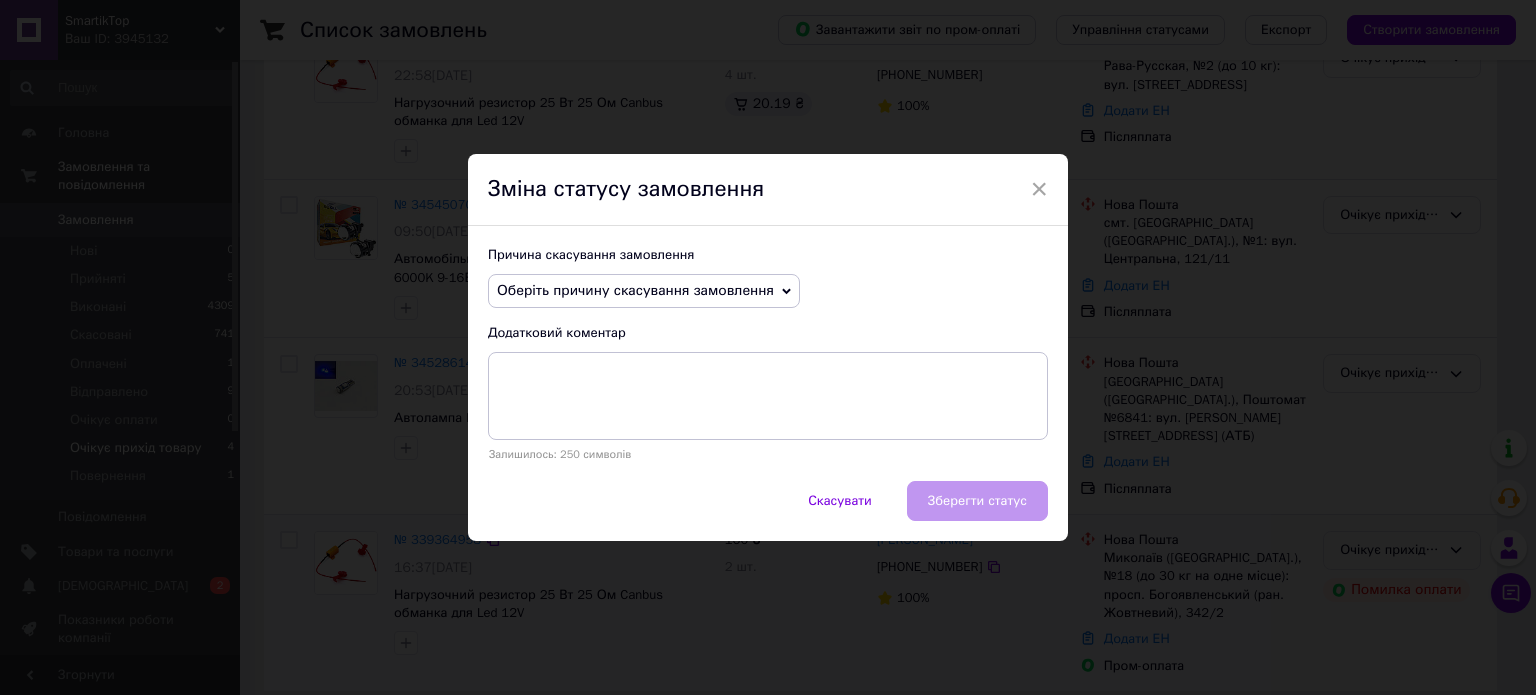 click on "Оберіть причину скасування замовлення" at bounding box center (644, 291) 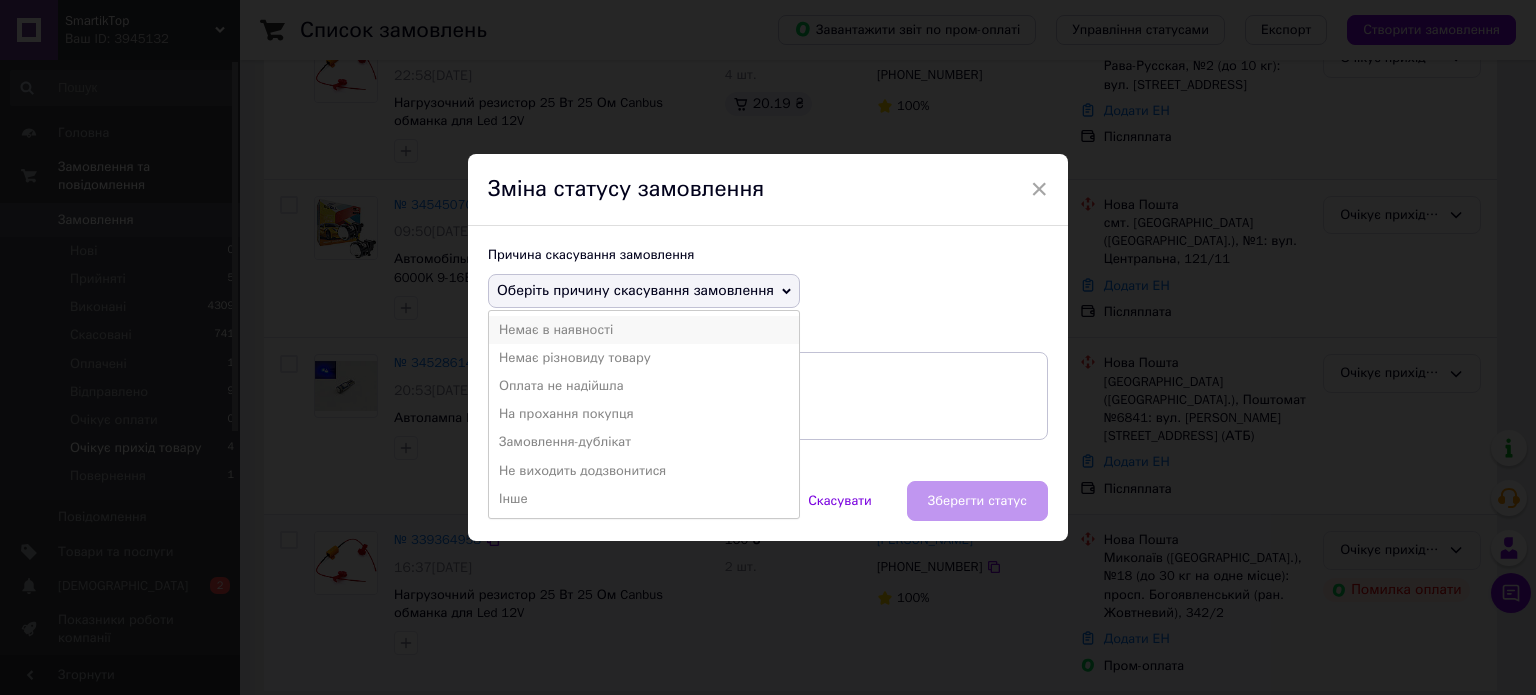click on "Немає в наявності" at bounding box center (644, 330) 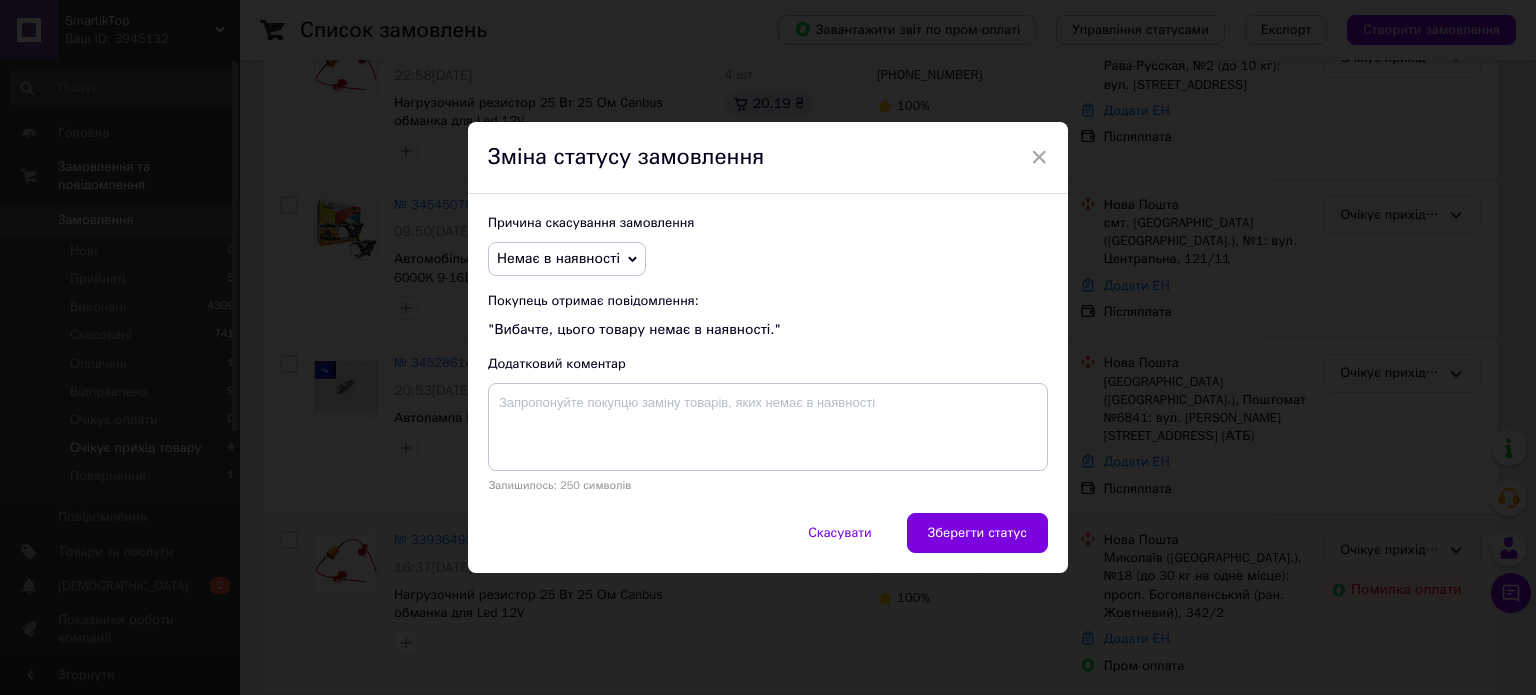 click on "Немає в наявності" at bounding box center [567, 259] 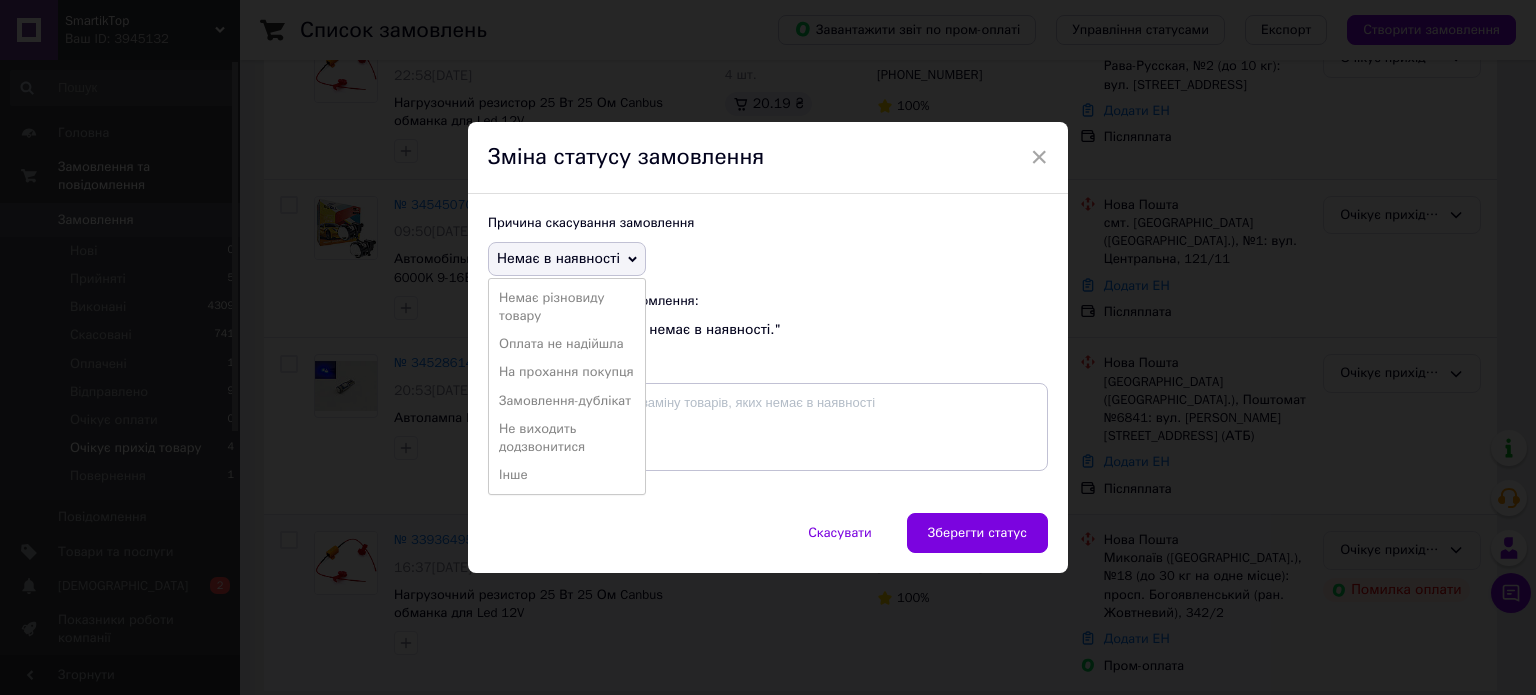 click on "Немає в наявності" at bounding box center [567, 259] 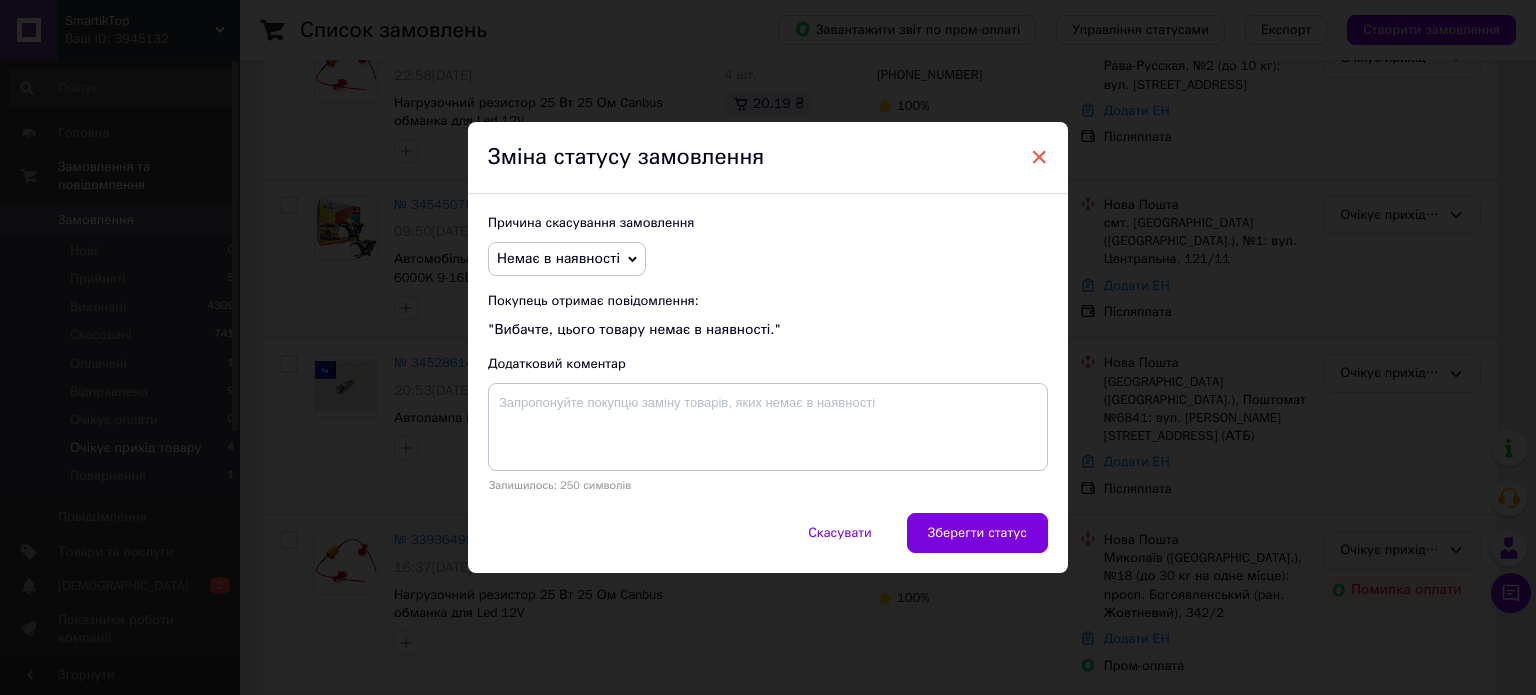 click on "×" at bounding box center [1039, 157] 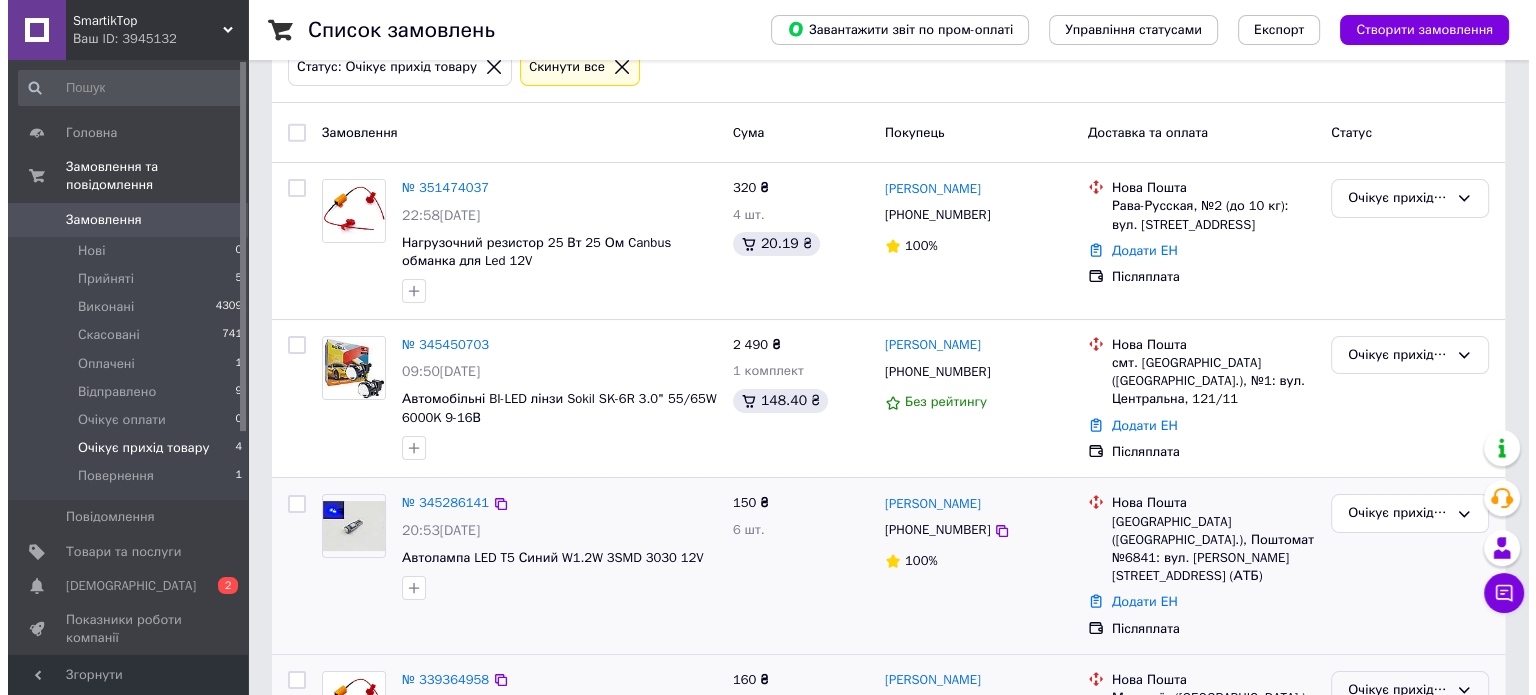scroll, scrollTop: 0, scrollLeft: 0, axis: both 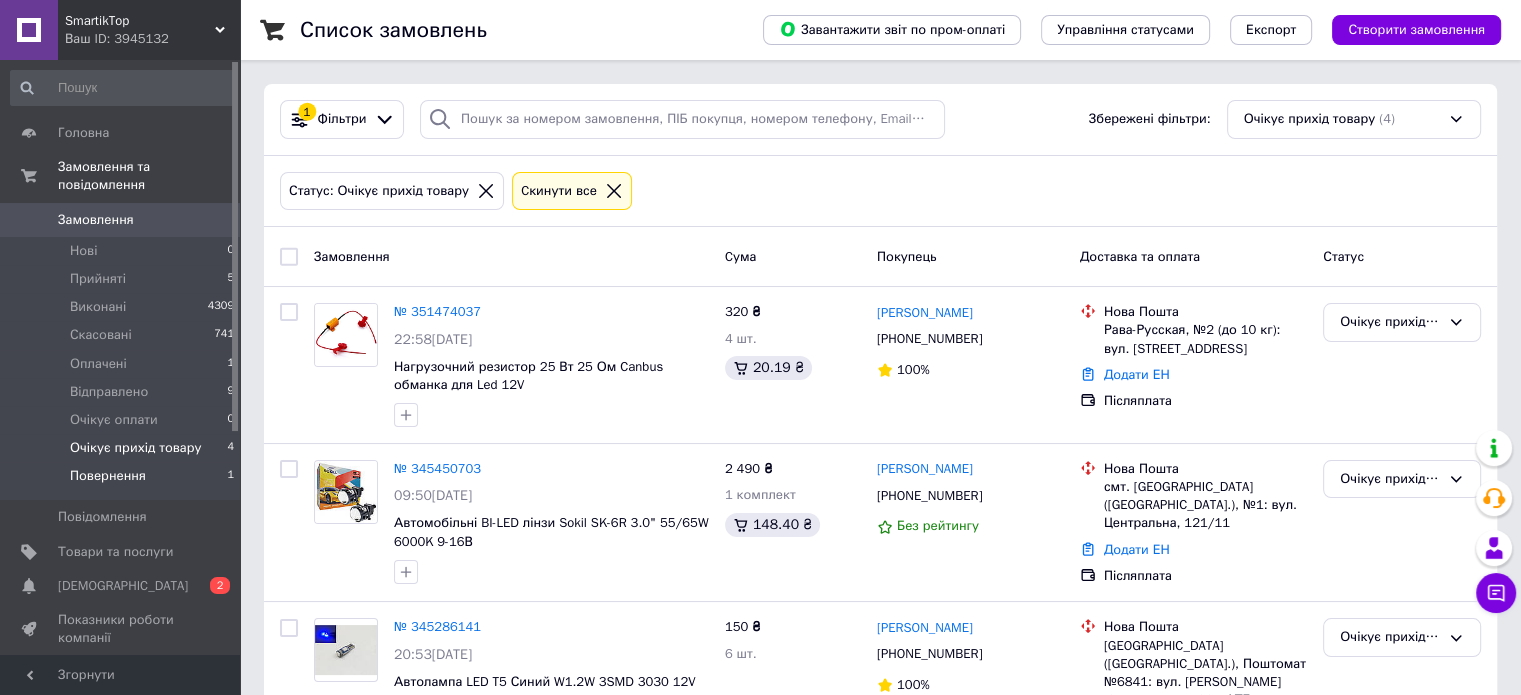 click on "Повернення" at bounding box center (108, 476) 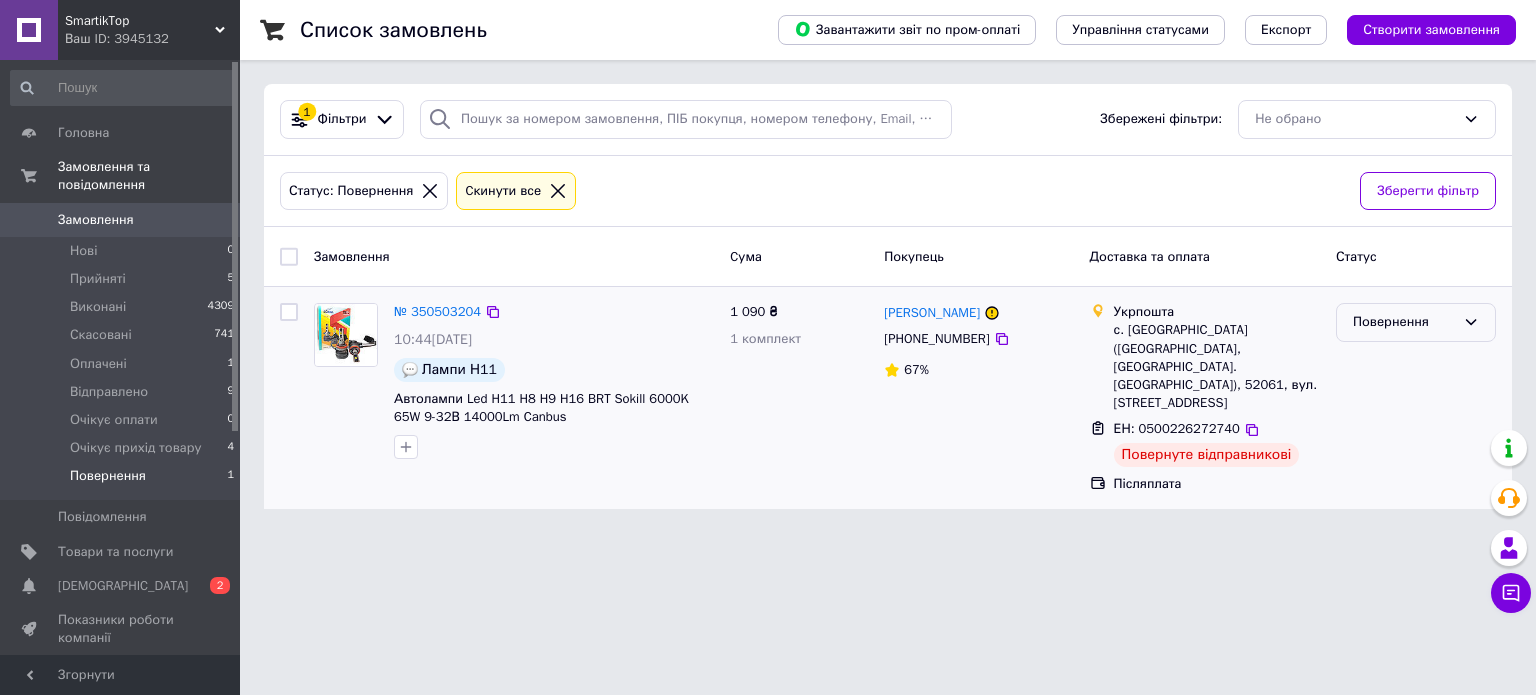 click on "Повернення" at bounding box center [1416, 322] 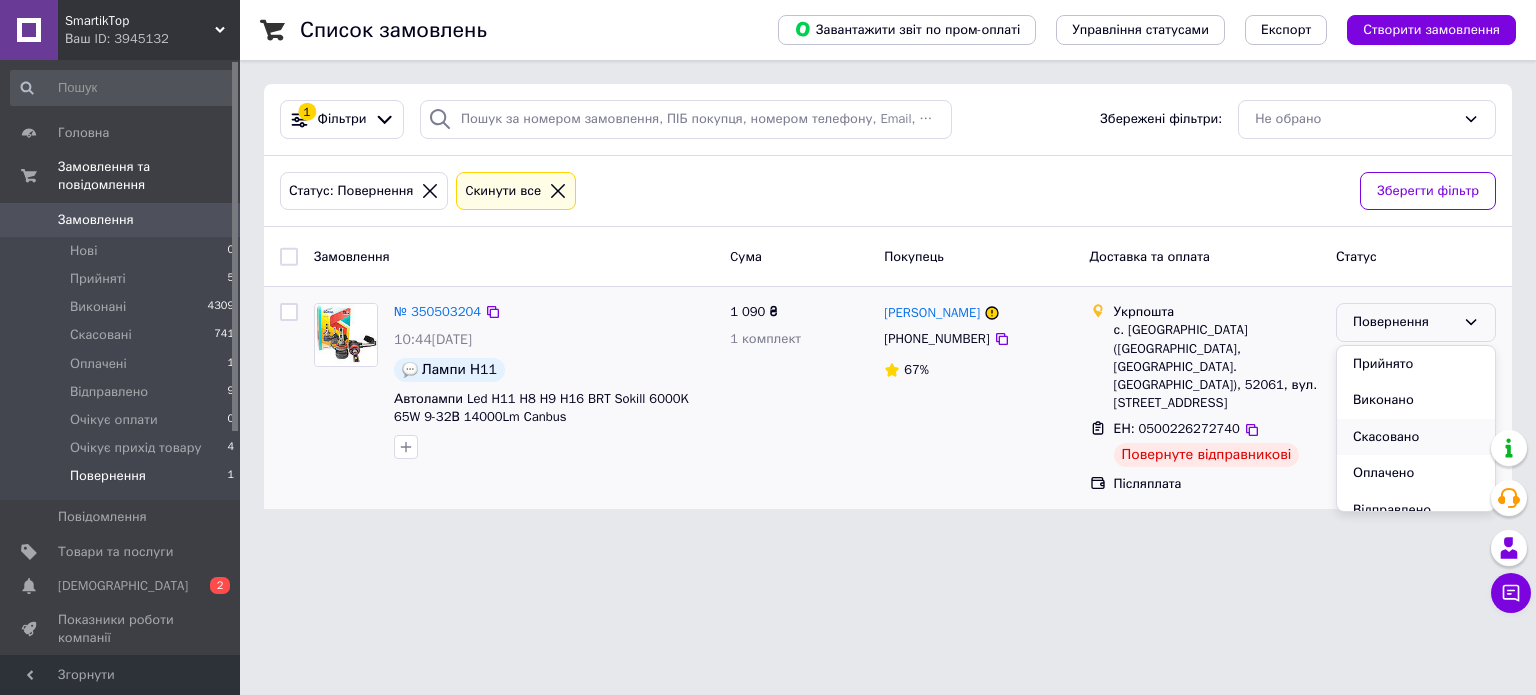 click on "Скасовано" at bounding box center [1416, 437] 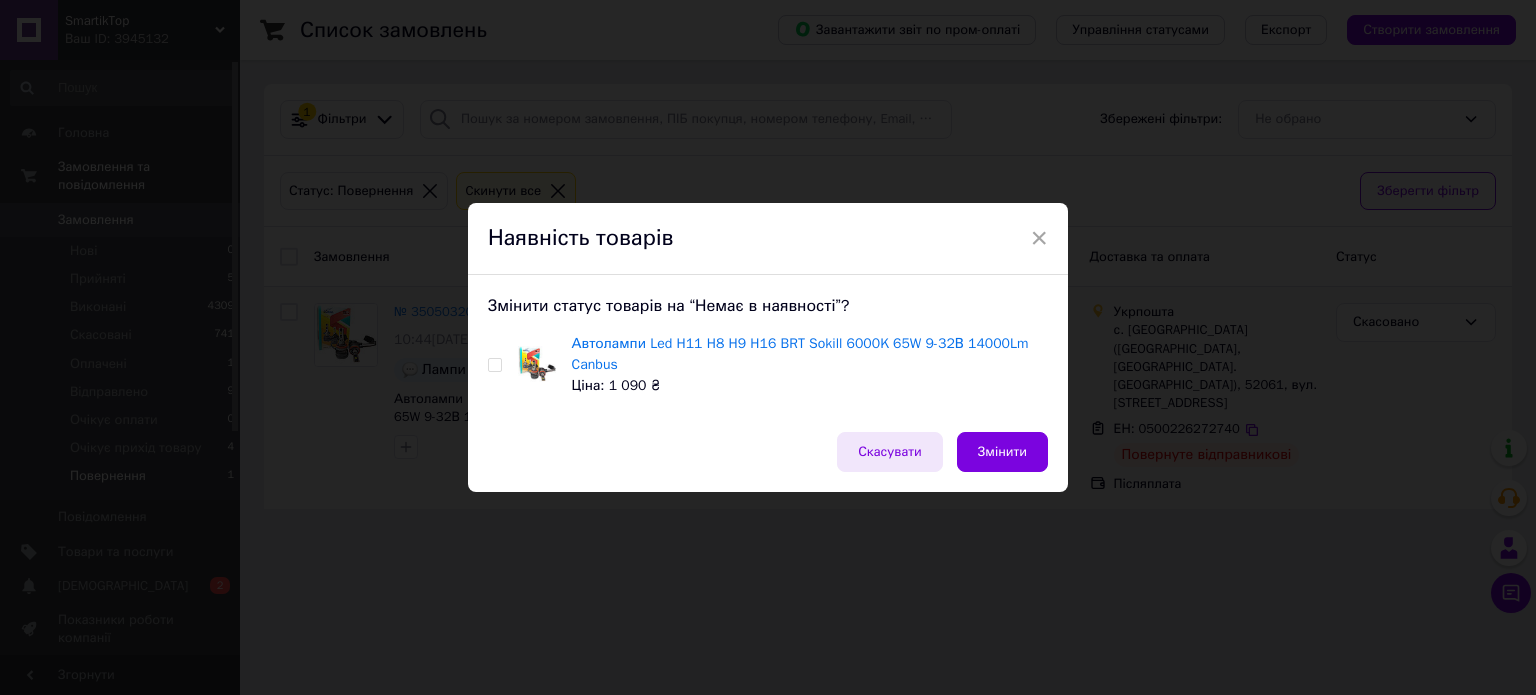 click on "Скасувати" at bounding box center (890, 452) 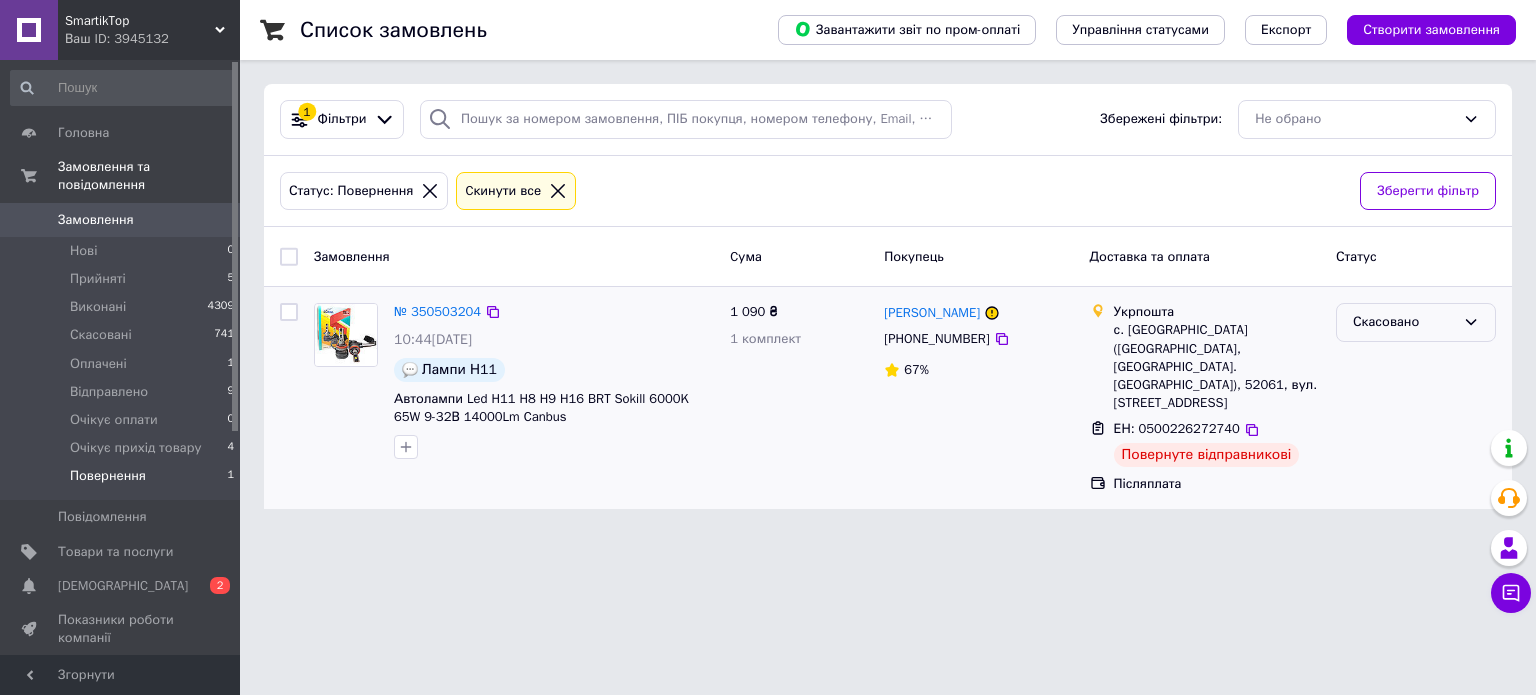 click on "Скасовано" at bounding box center [1404, 322] 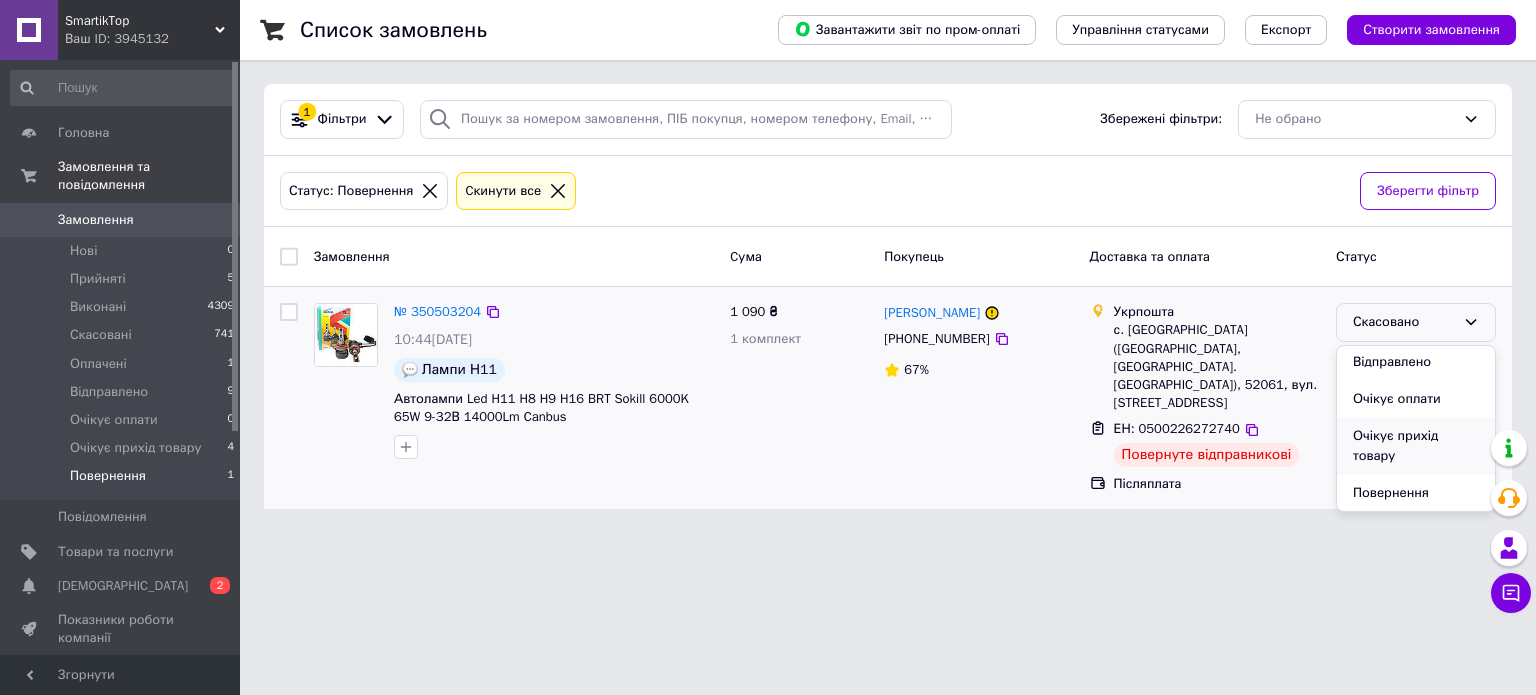 scroll, scrollTop: 0, scrollLeft: 0, axis: both 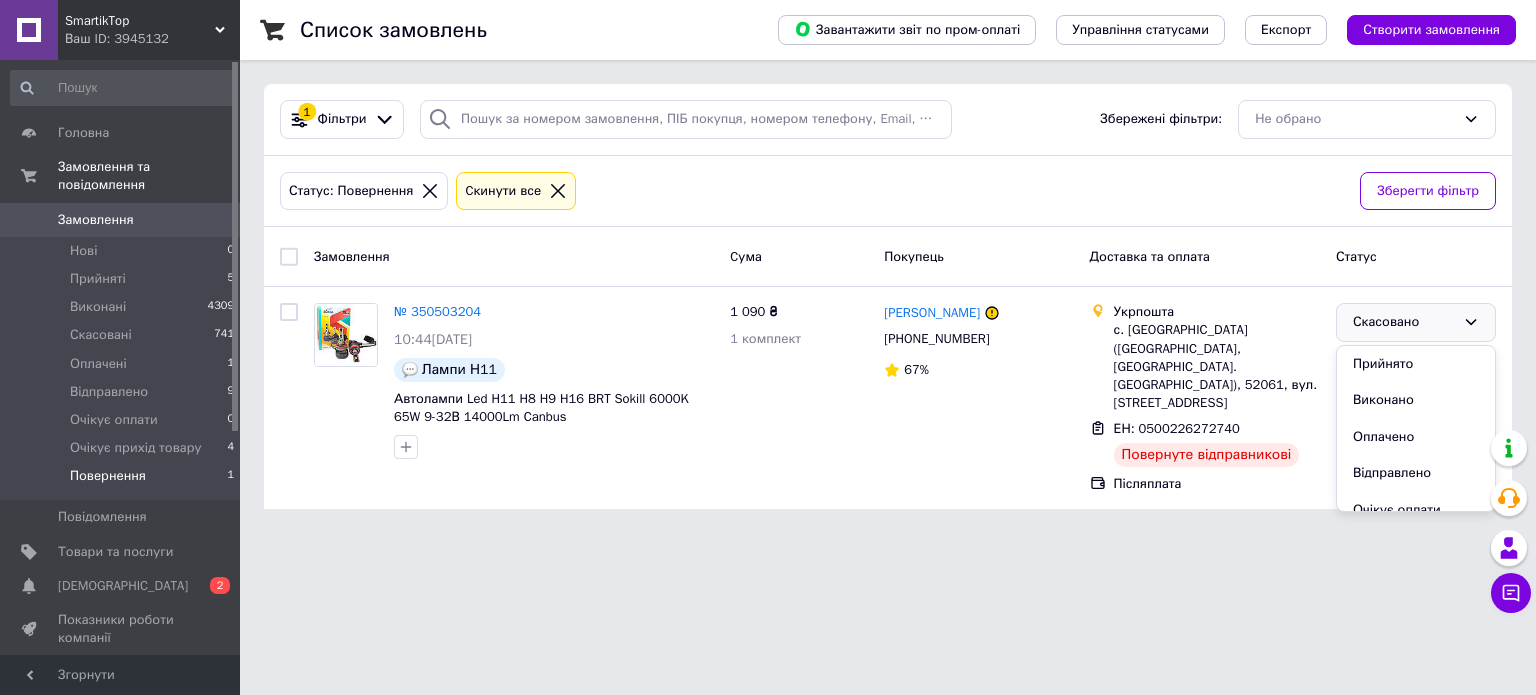 click on "SmartikTop Ваш ID: 3945132 Сайт SmartikTop Кабінет покупця Перевірити стан системи Сторінка на порталі Довідка Вийти Головна Замовлення та повідомлення Замовлення 0 Нові 0 Прийняті 5 Виконані 4309 Скасовані 741 Оплачені 1 Відправлено 9 Очікує оплати 0 Очікує прихід товару 4 Повернення 1 Повідомлення 0 Товари та послуги Сповіщення 0 2 Показники роботи компанії Відгуки Клієнти Каталог ProSale Аналітика Інструменти веб-майстра та SEO Управління сайтом Гаманець компанії [PERSON_NAME] Тарифи та рахунки Prom топ Згорнути   1 Cума" at bounding box center (768, 266) 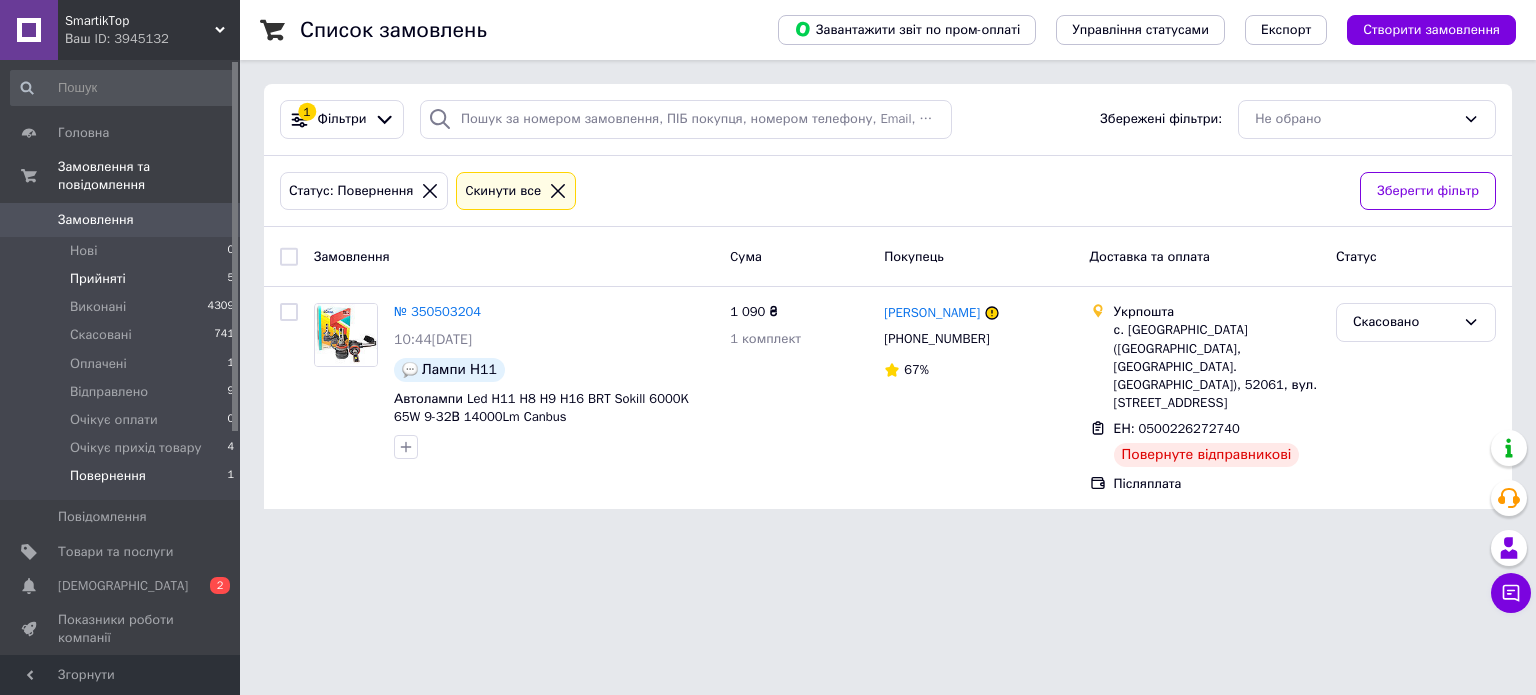 click on "Прийняті 5" at bounding box center (123, 279) 